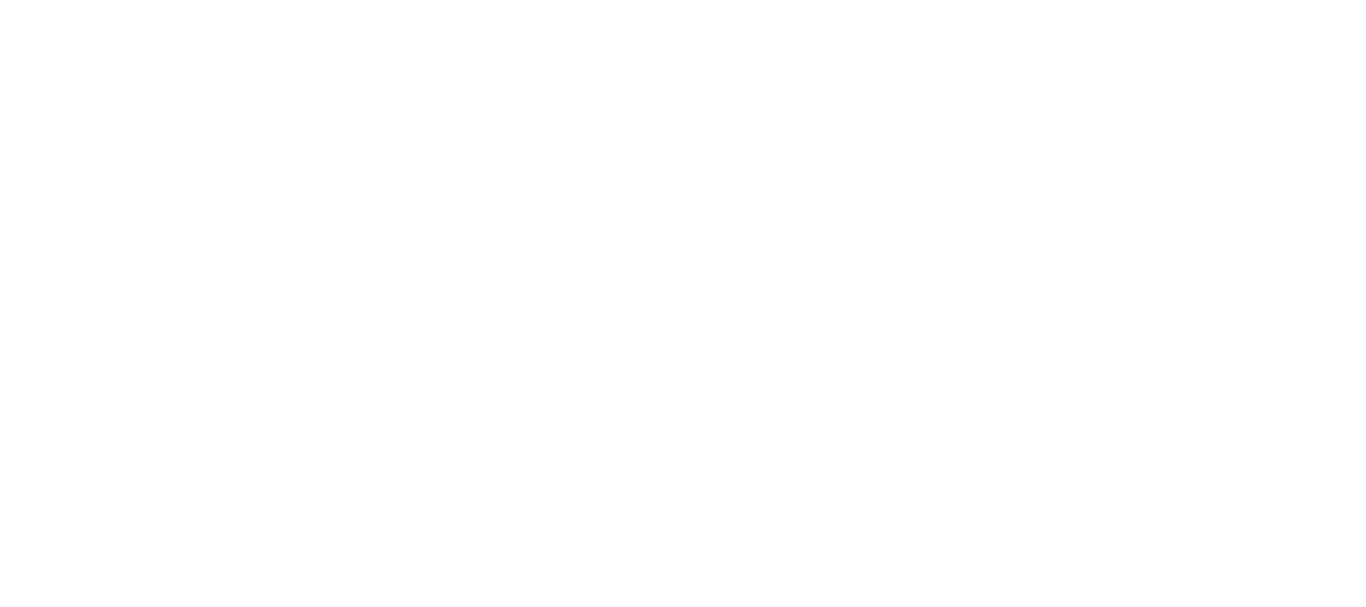 scroll, scrollTop: 0, scrollLeft: 0, axis: both 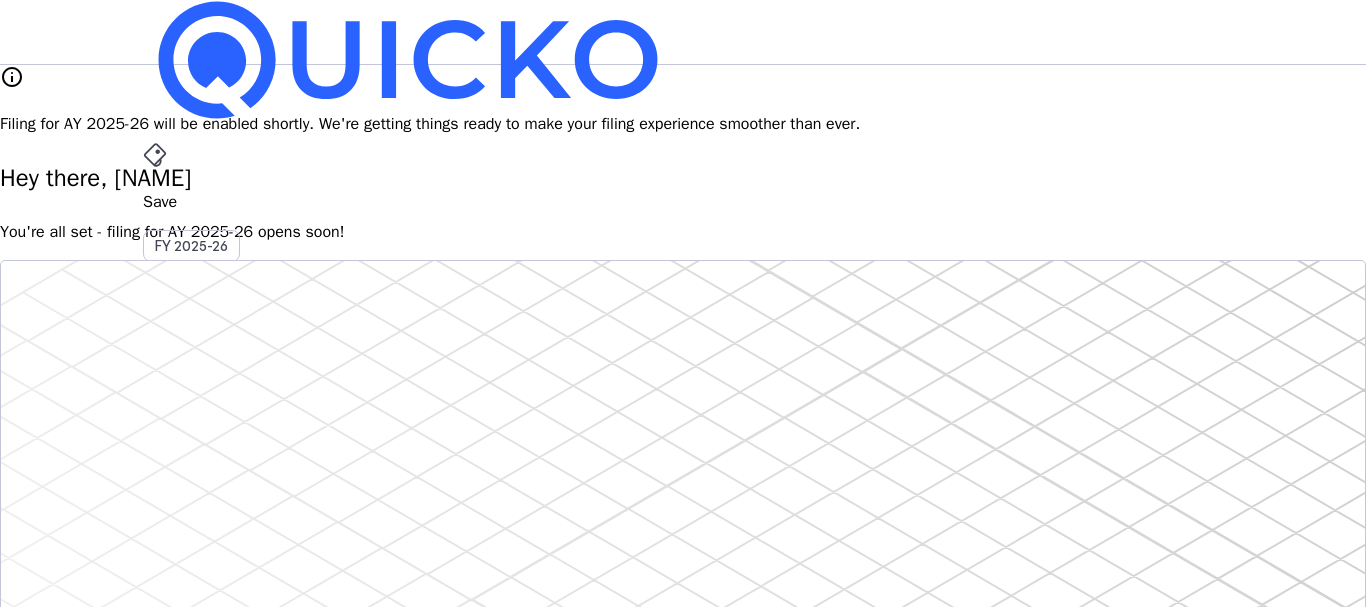 click on "Upgrade" at bounding box center (195, 623) 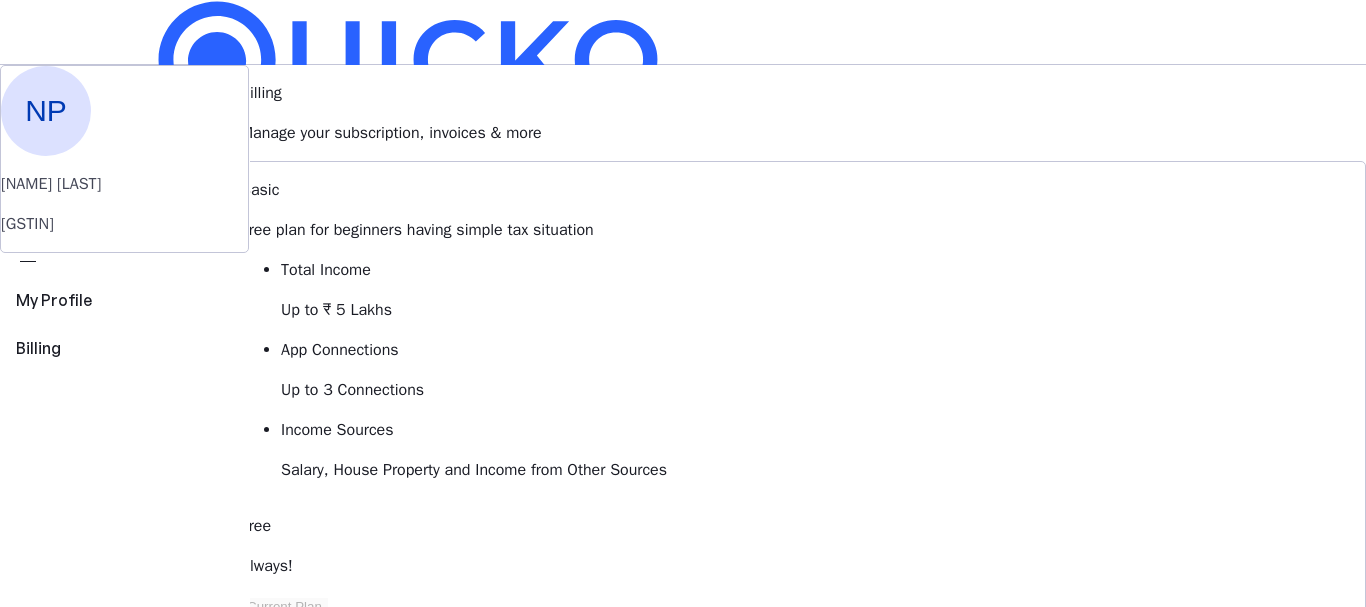 drag, startPoint x: 1365, startPoint y: 122, endPoint x: 1365, endPoint y: 173, distance: 51 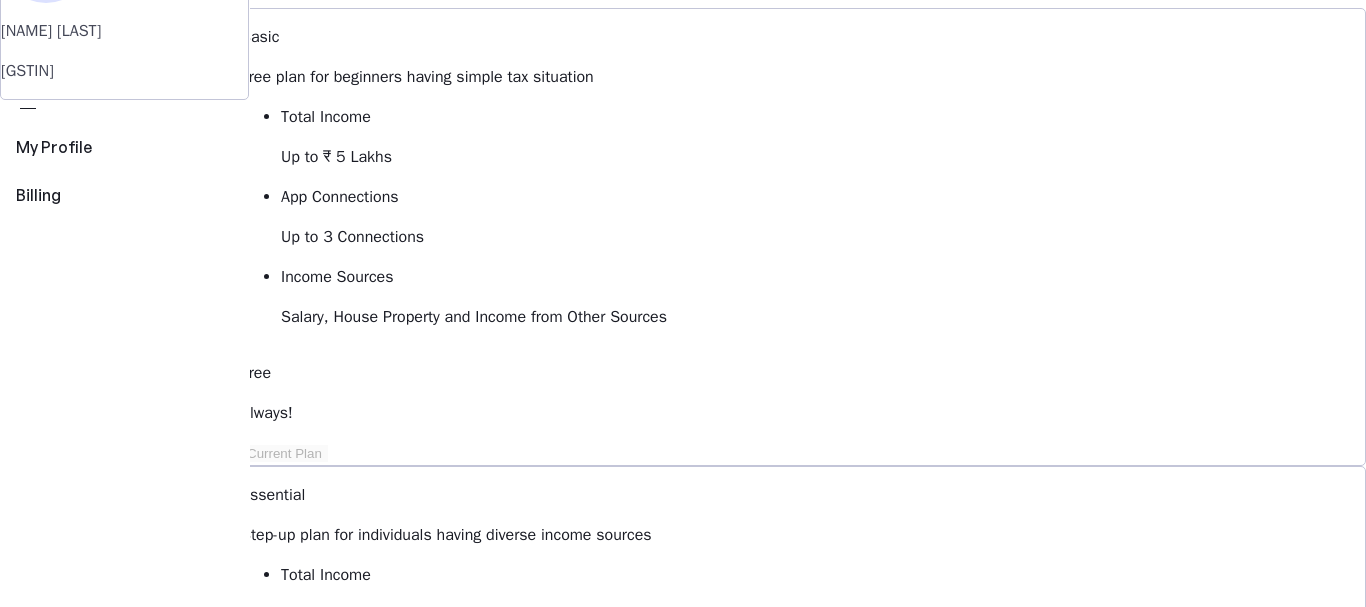 scroll, scrollTop: 172, scrollLeft: 0, axis: vertical 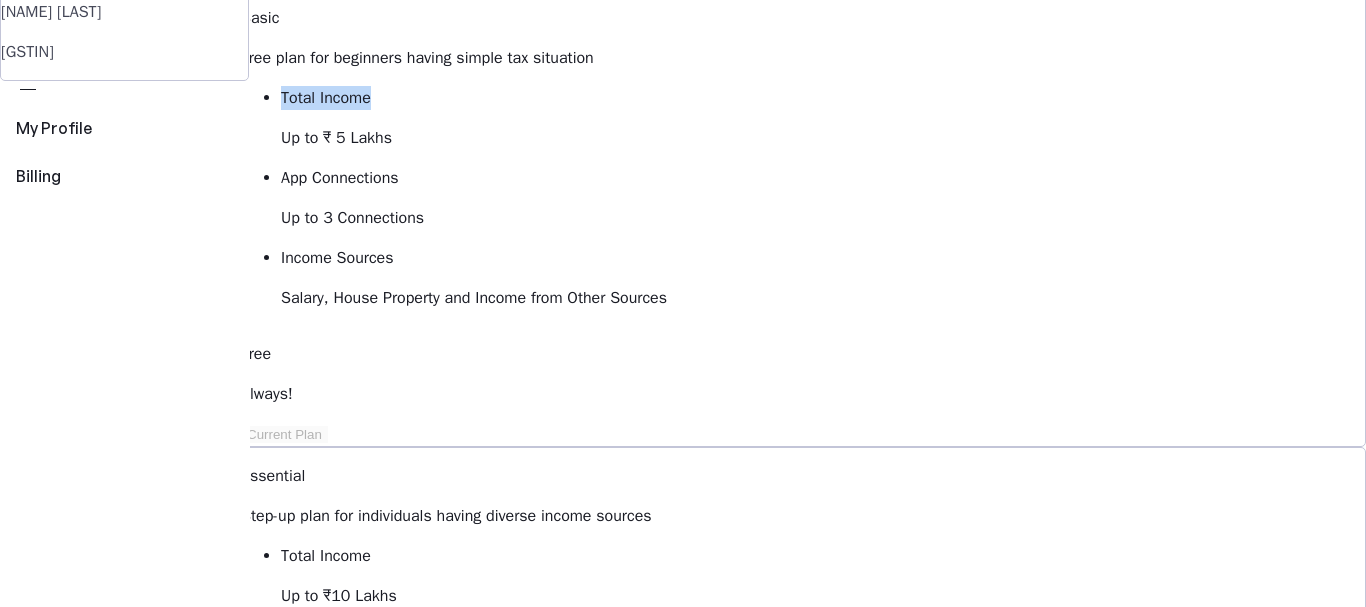 drag, startPoint x: 433, startPoint y: 136, endPoint x: 515, endPoint y: 142, distance: 82.219215 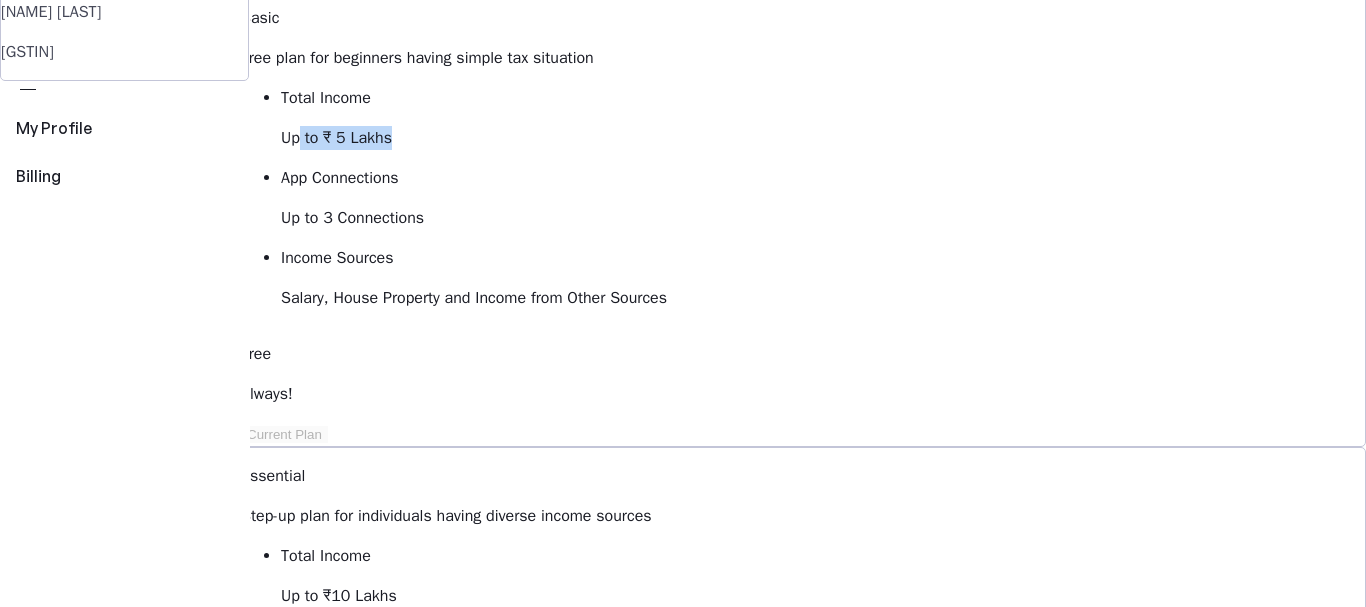 drag, startPoint x: 451, startPoint y: 155, endPoint x: 585, endPoint y: 168, distance: 134.62912 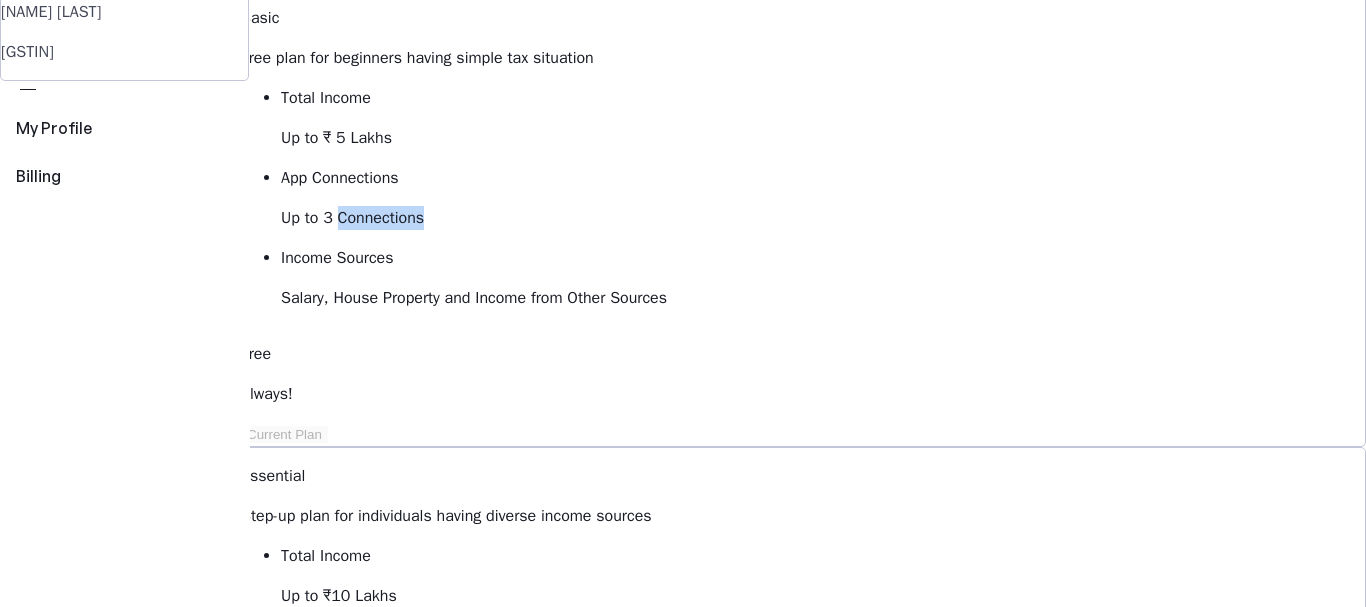 drag, startPoint x: 491, startPoint y: 216, endPoint x: 634, endPoint y: 212, distance: 143.05594 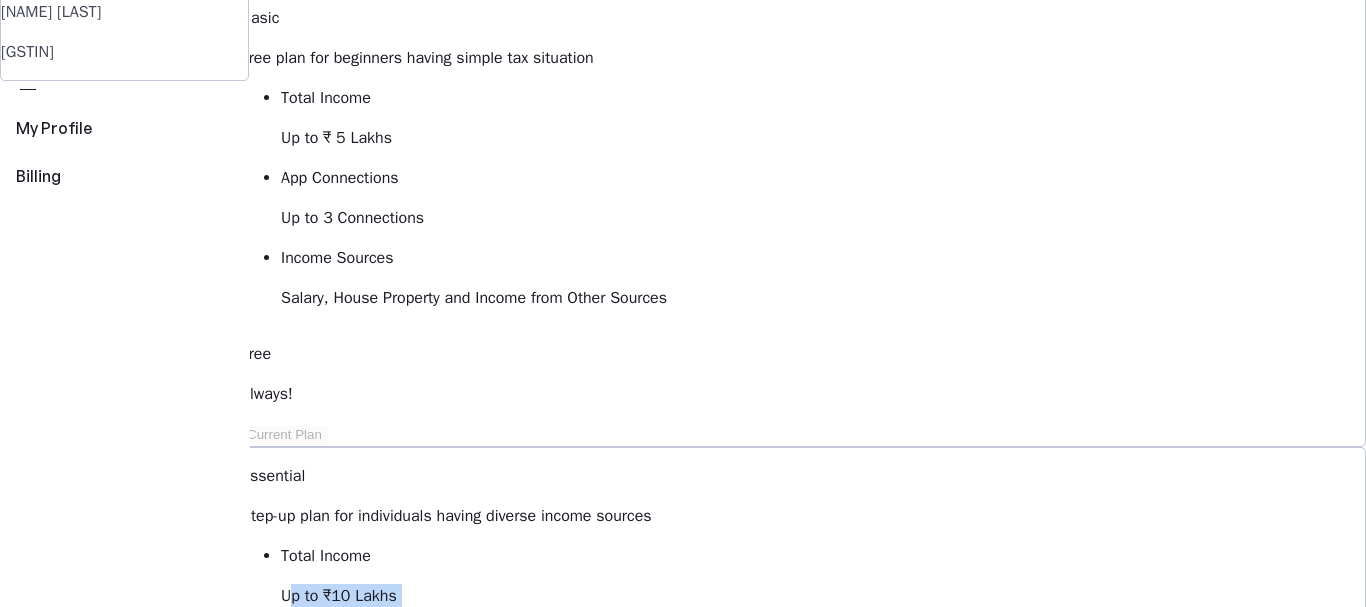 drag, startPoint x: 712, startPoint y: 172, endPoint x: 829, endPoint y: 181, distance: 117.34564 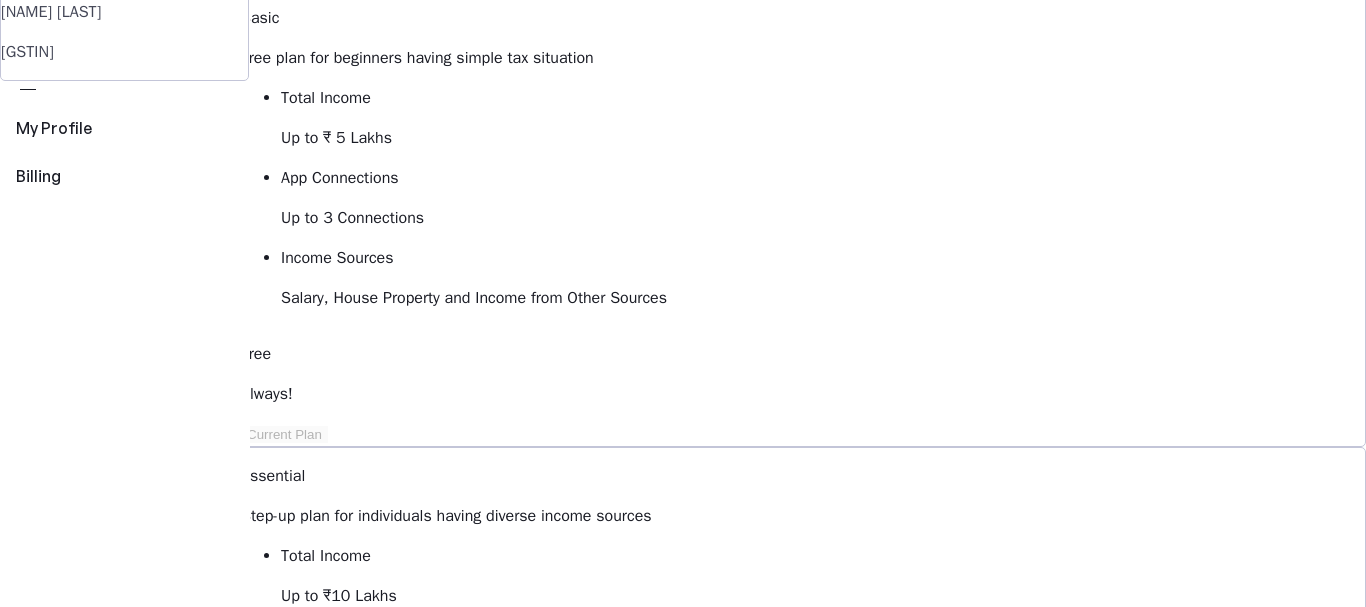 drag, startPoint x: 1365, startPoint y: 106, endPoint x: 1365, endPoint y: 124, distance: 18 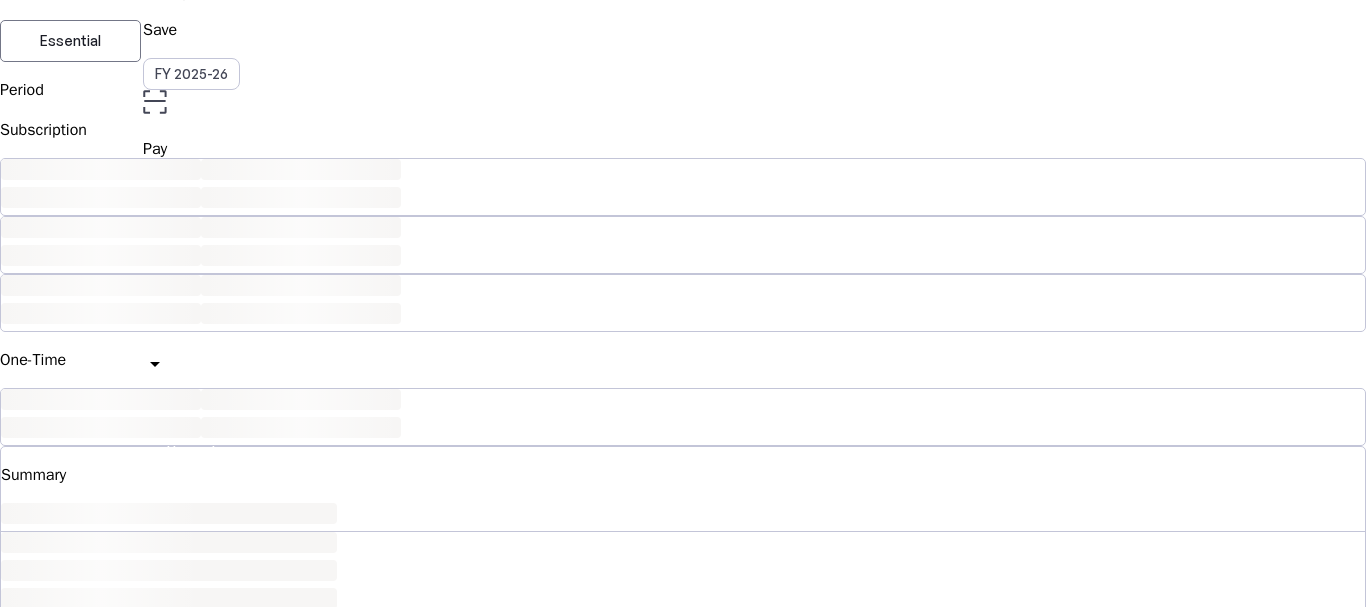 scroll, scrollTop: 0, scrollLeft: 0, axis: both 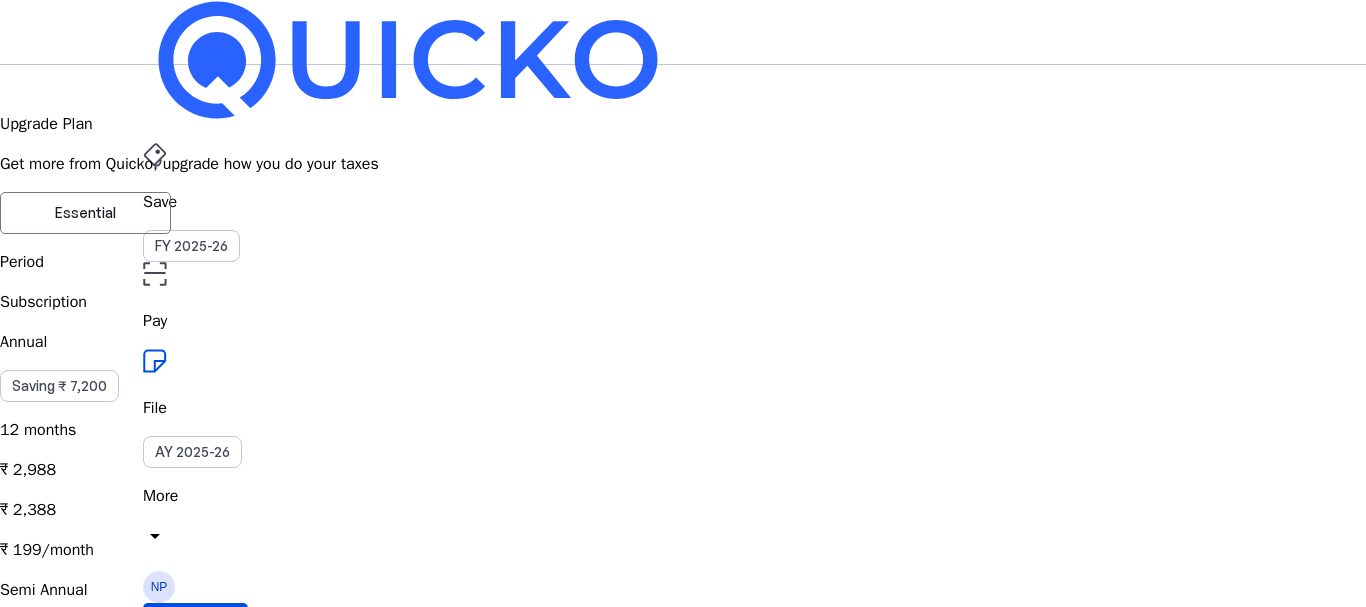 drag, startPoint x: 1365, startPoint y: 147, endPoint x: 1365, endPoint y: 234, distance: 87 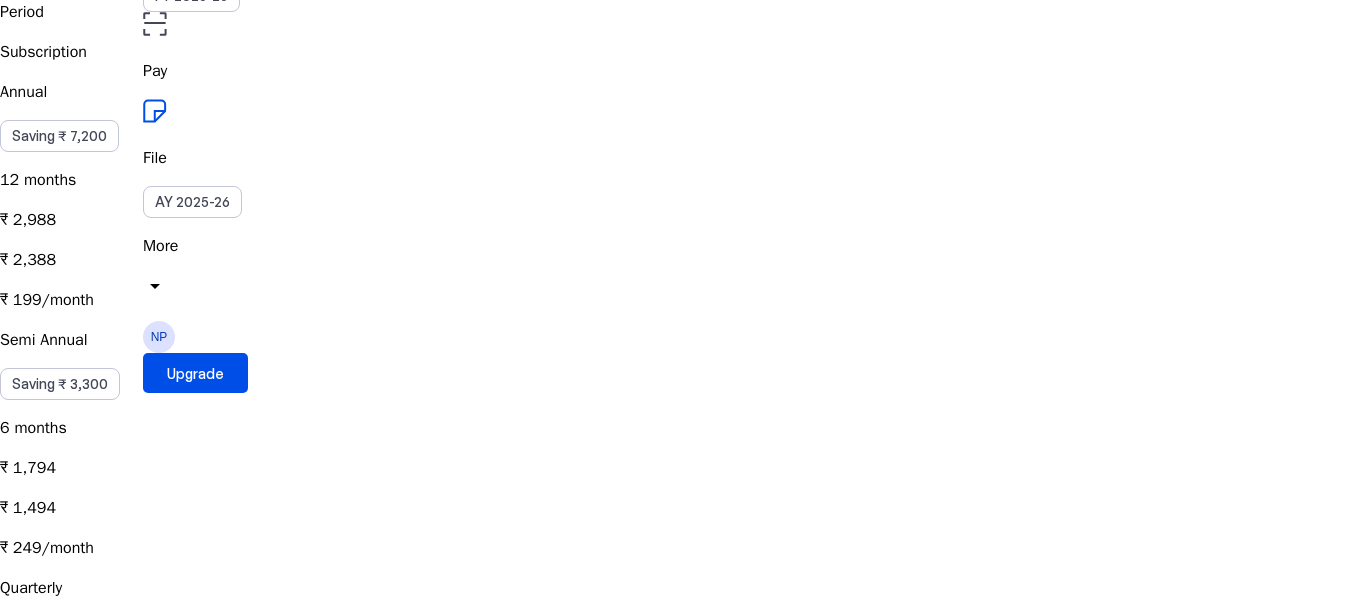 scroll, scrollTop: 0, scrollLeft: 0, axis: both 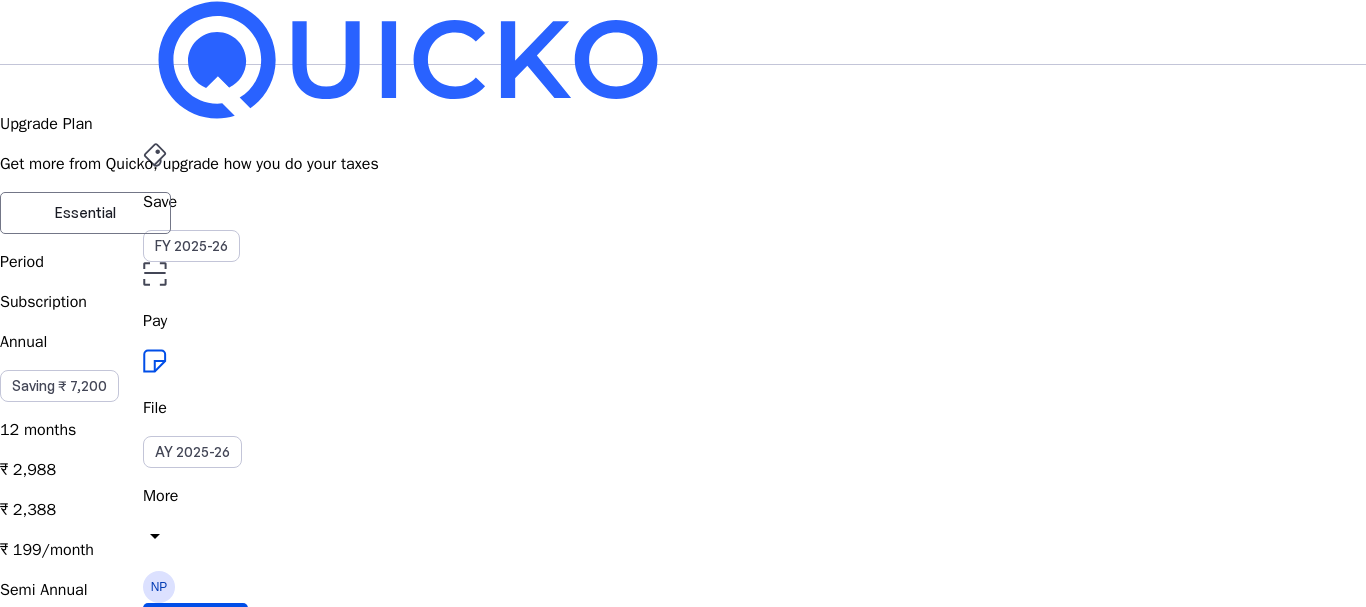 drag, startPoint x: 1022, startPoint y: 172, endPoint x: 1024, endPoint y: 185, distance: 13.152946 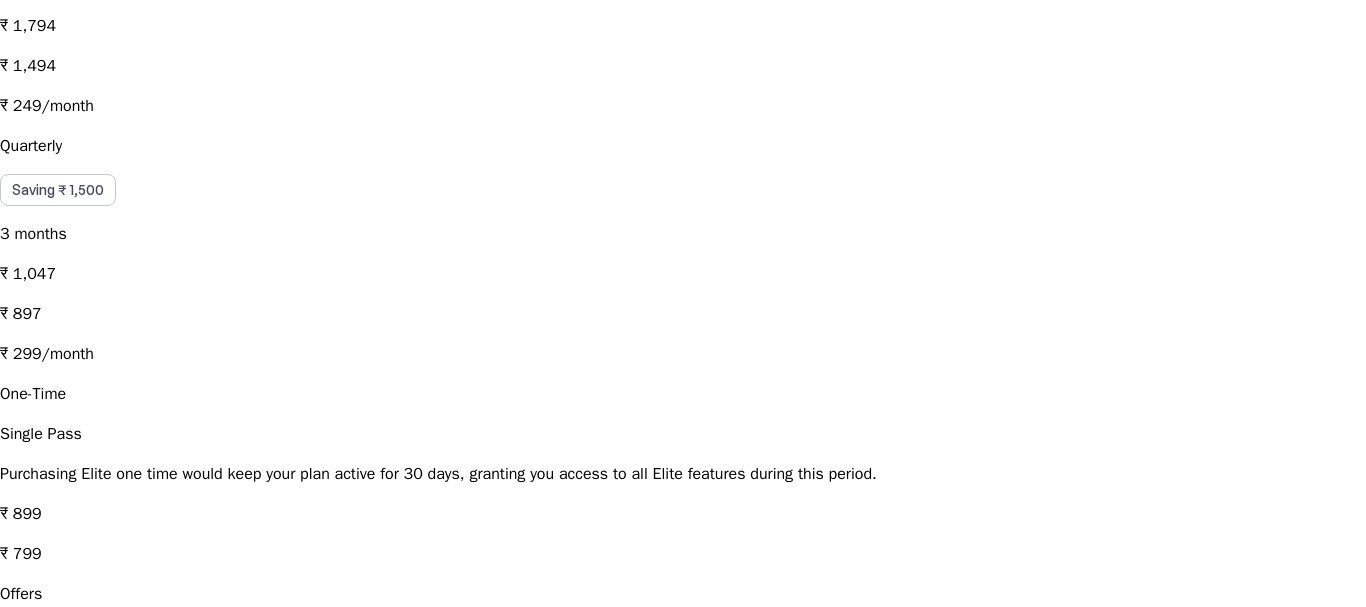 scroll, scrollTop: 685, scrollLeft: 0, axis: vertical 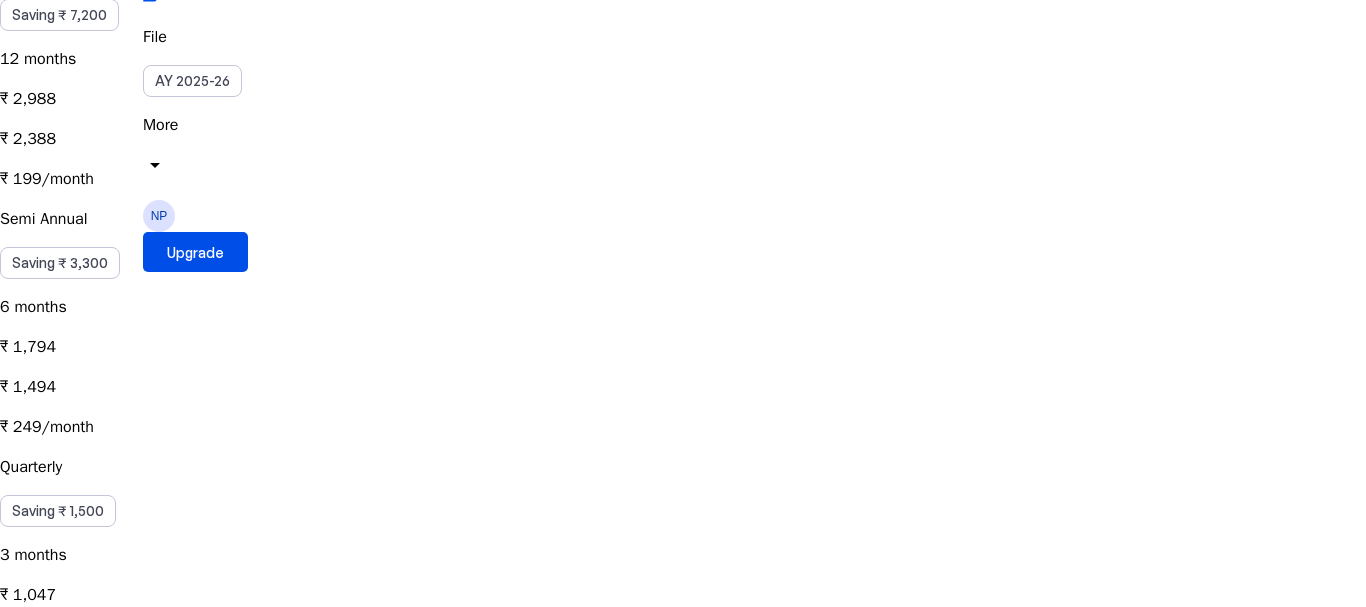 click on "Single Pass Purchasing Elite one time would keep your plan active for 30 days, granting you access to all Elite features during this period.  ₹ 899  ₹ 799" at bounding box center (683, 815) 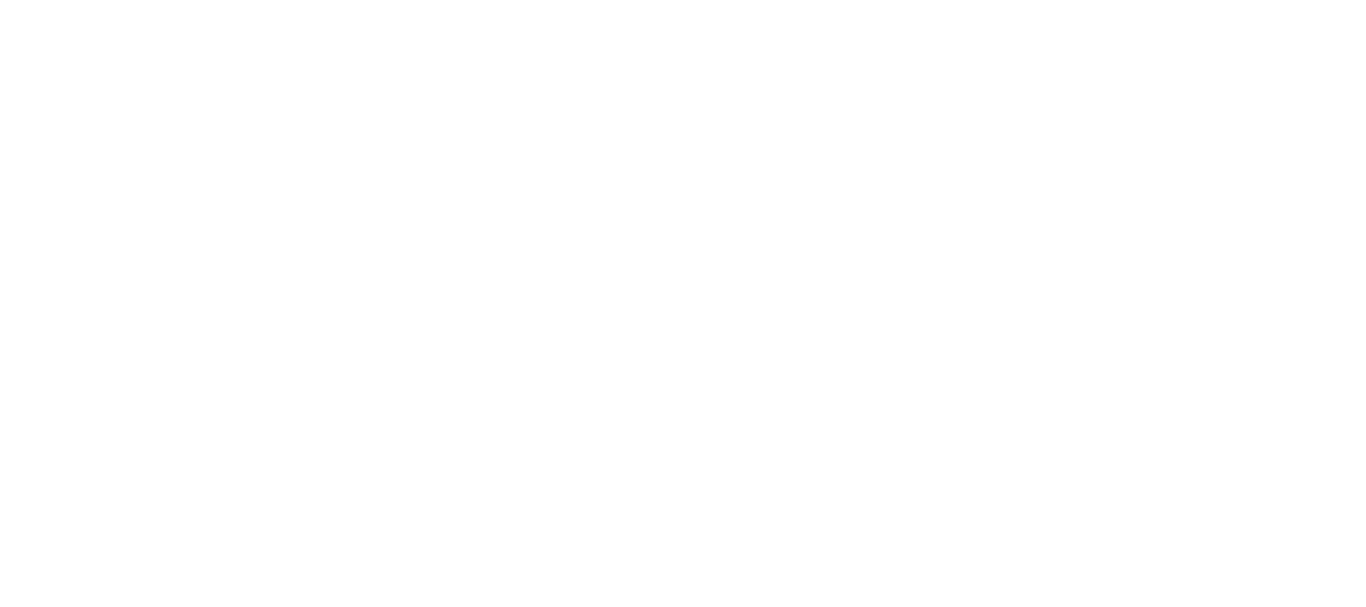 scroll, scrollTop: 0, scrollLeft: 0, axis: both 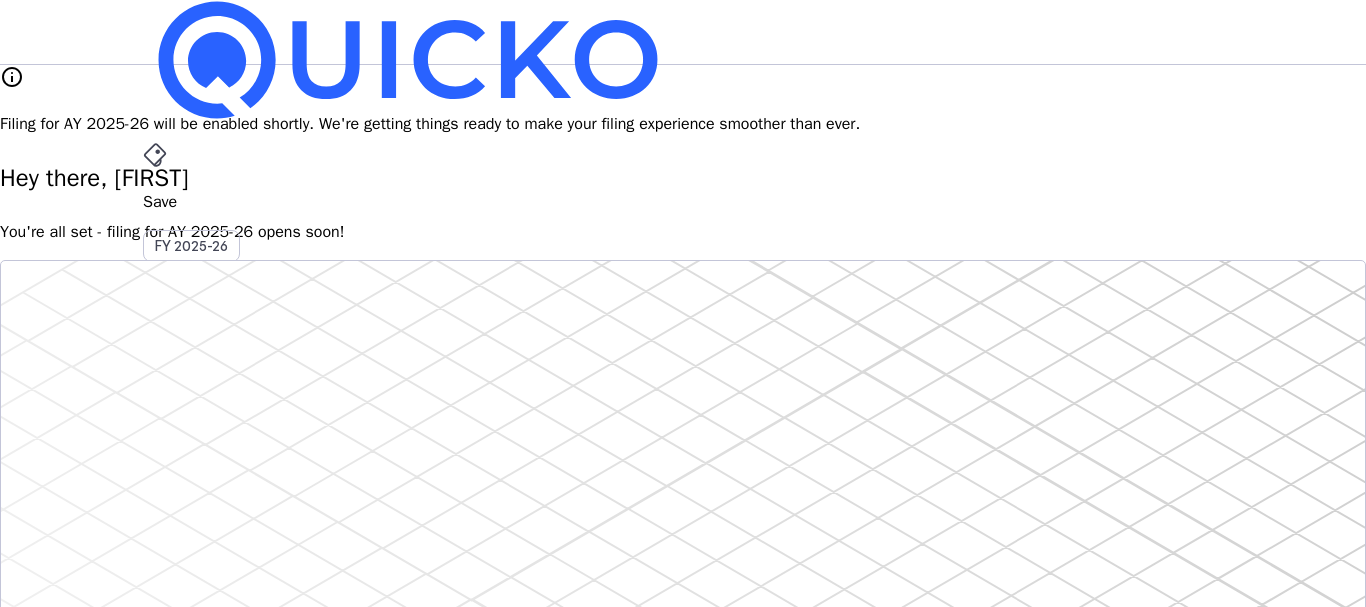 drag, startPoint x: 491, startPoint y: 212, endPoint x: 523, endPoint y: 535, distance: 324.58127 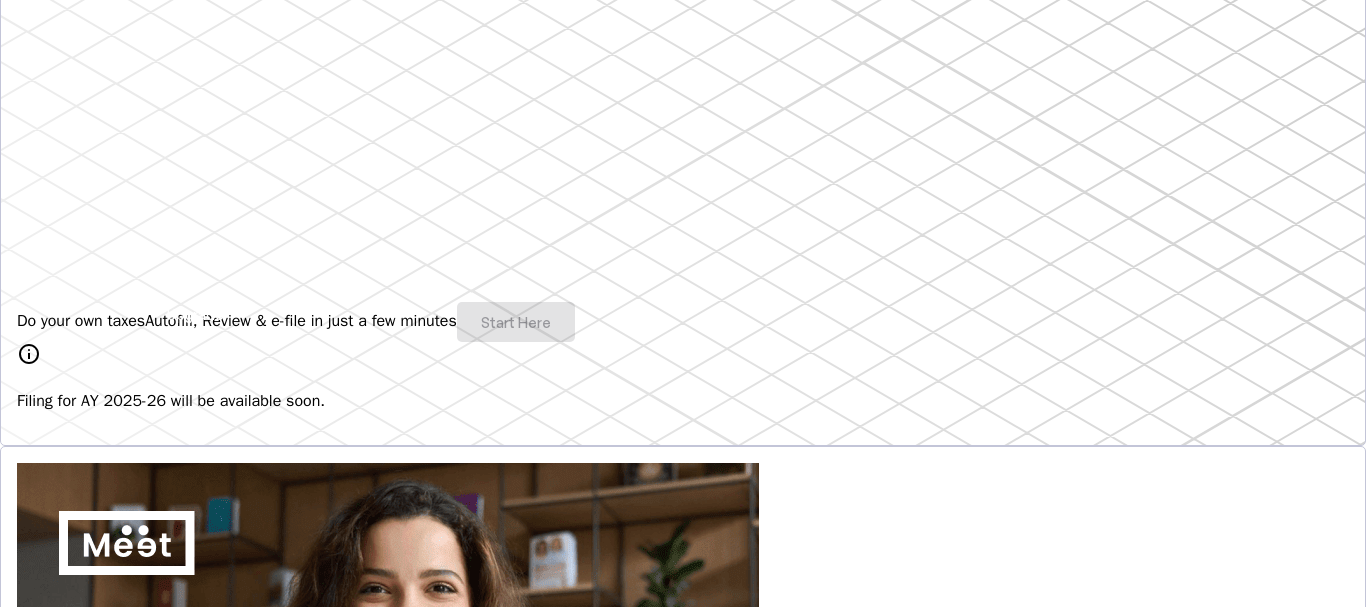 scroll, scrollTop: 1901, scrollLeft: 0, axis: vertical 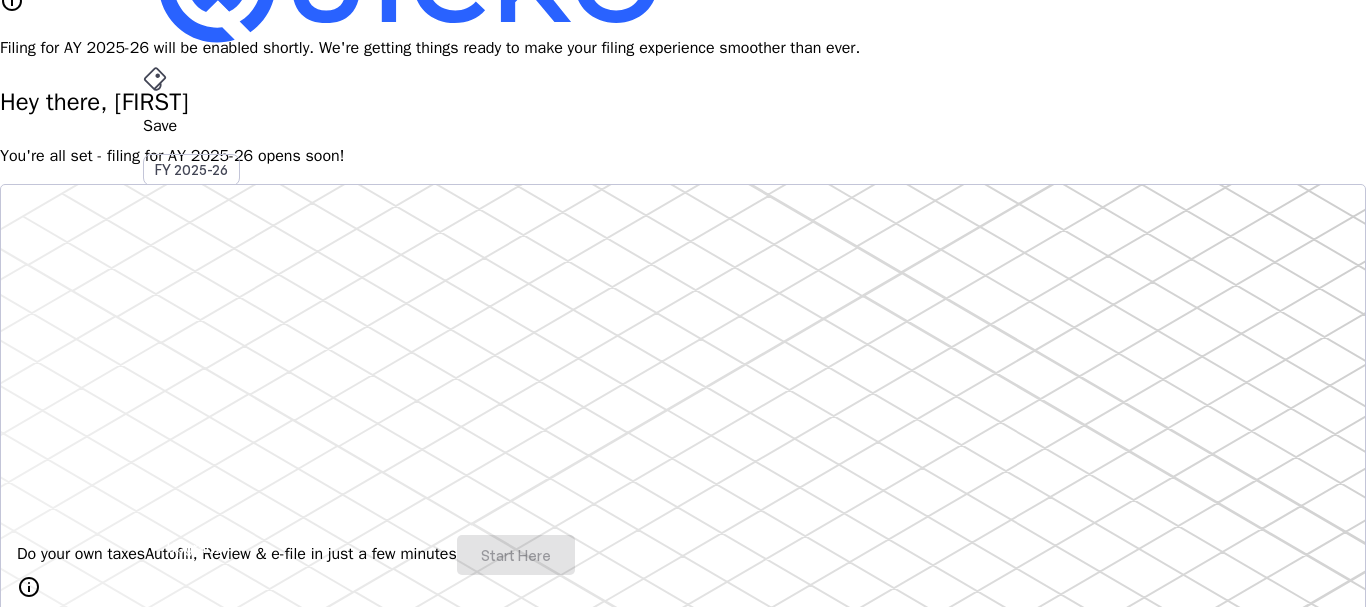 drag, startPoint x: 1365, startPoint y: 360, endPoint x: 1365, endPoint y: 238, distance: 122 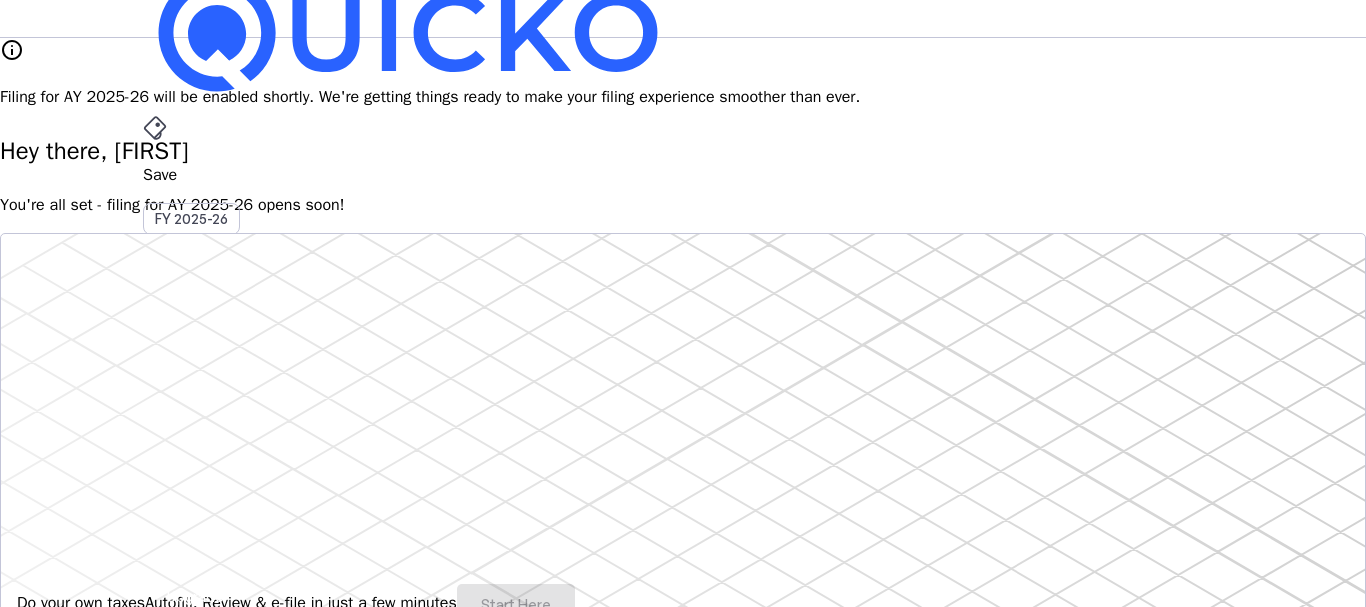 scroll, scrollTop: 0, scrollLeft: 0, axis: both 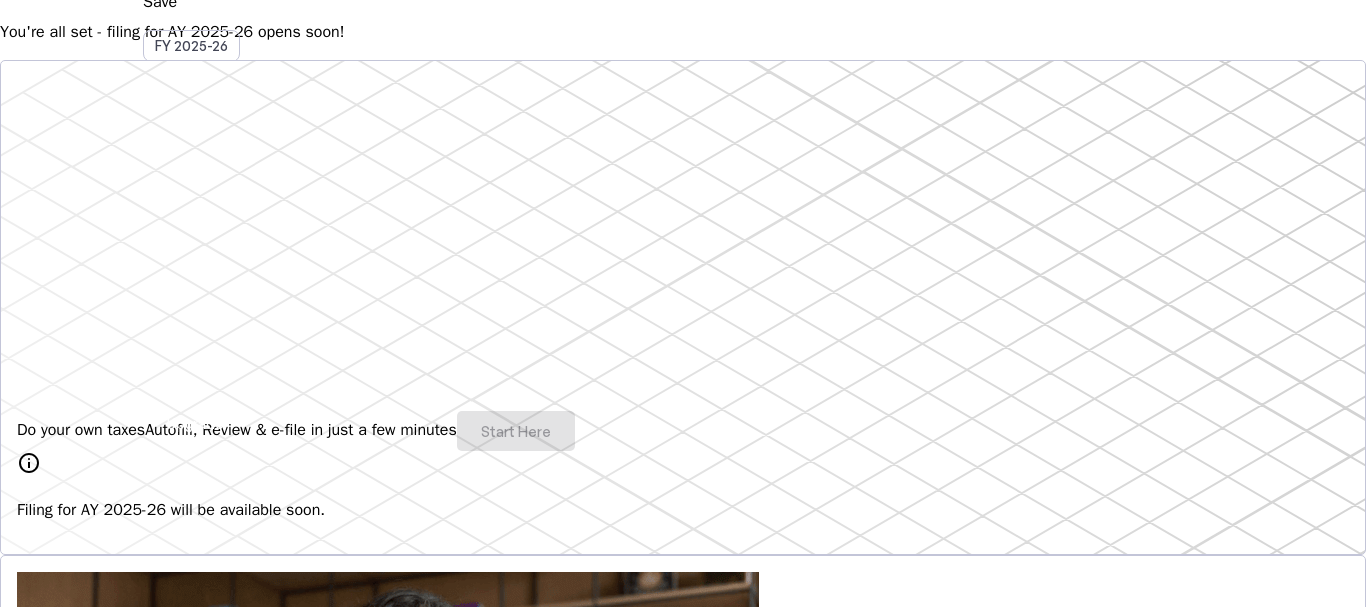 click on "Autofill, Review & e-file in just a few minutes" at bounding box center [301, 430] 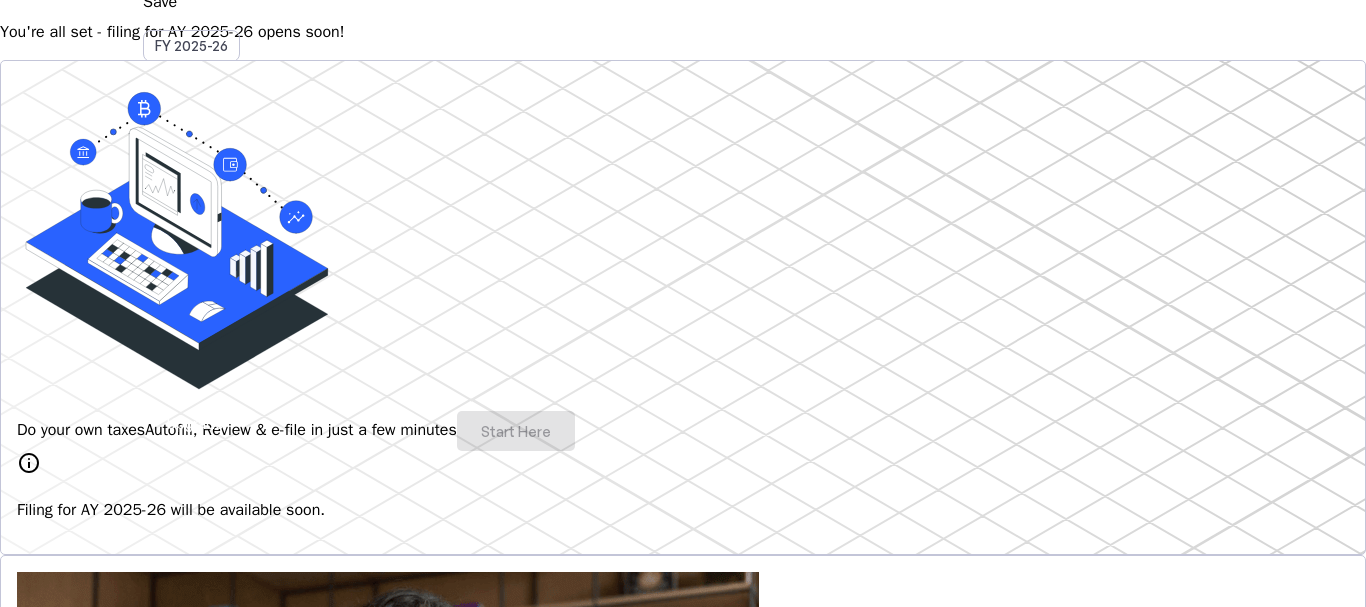 click on "Autofill, Review & e-file in just a few minutes" at bounding box center [301, 430] 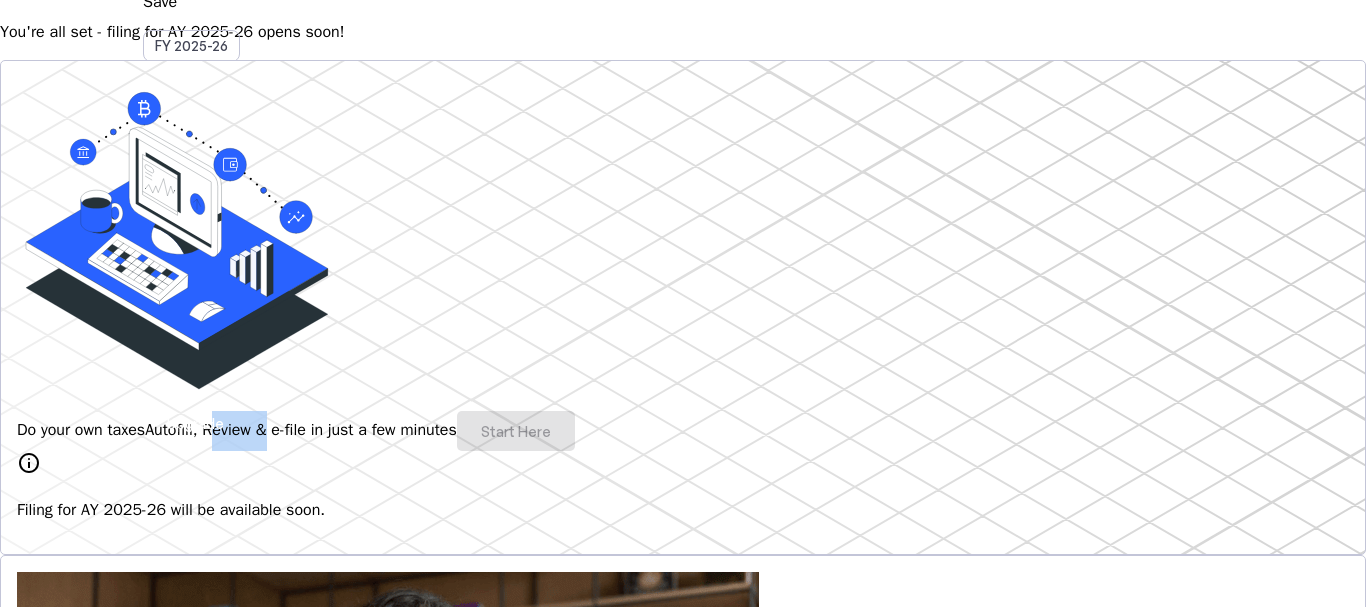 click on "Autofill, Review & e-file in just a few minutes" at bounding box center [301, 430] 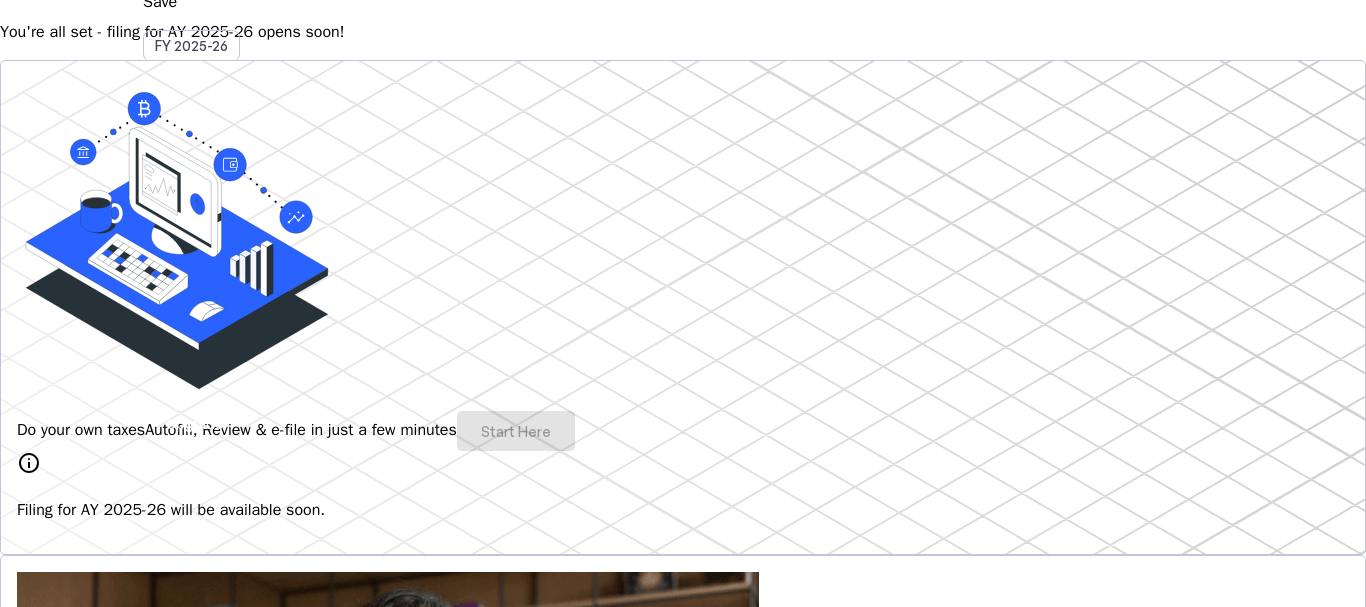 click on "Do your own taxes   Autofill, Review & e-file in just a few minutes   Start Here" at bounding box center [683, 431] 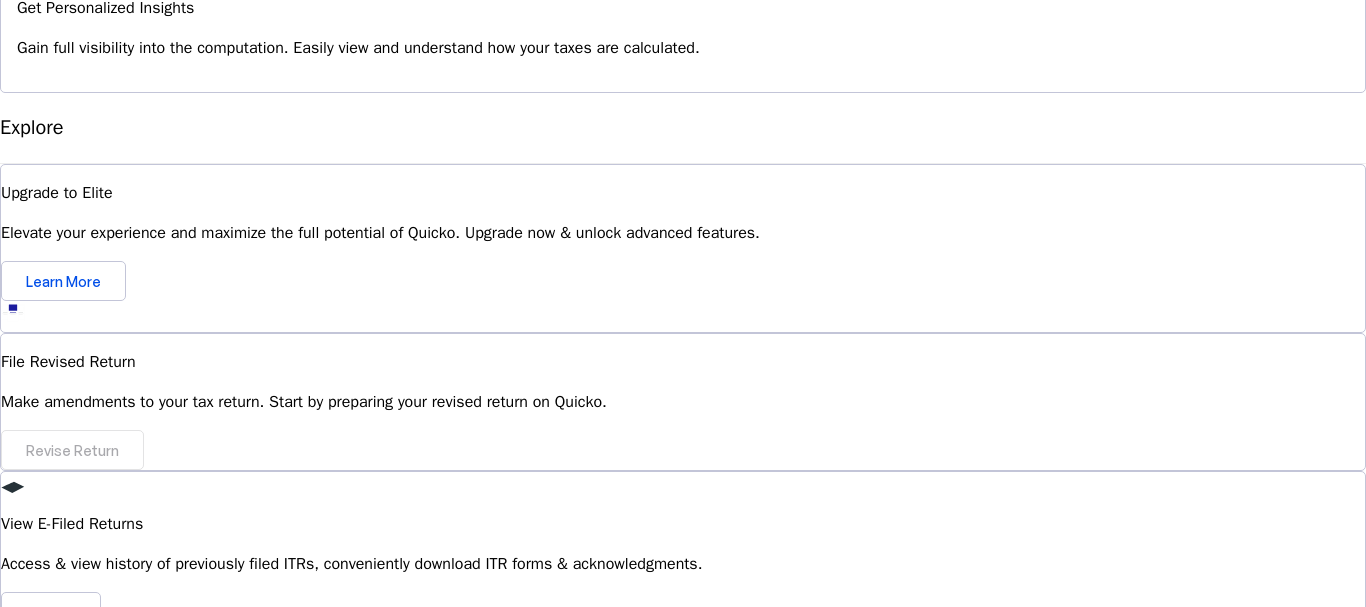 scroll, scrollTop: 1880, scrollLeft: 0, axis: vertical 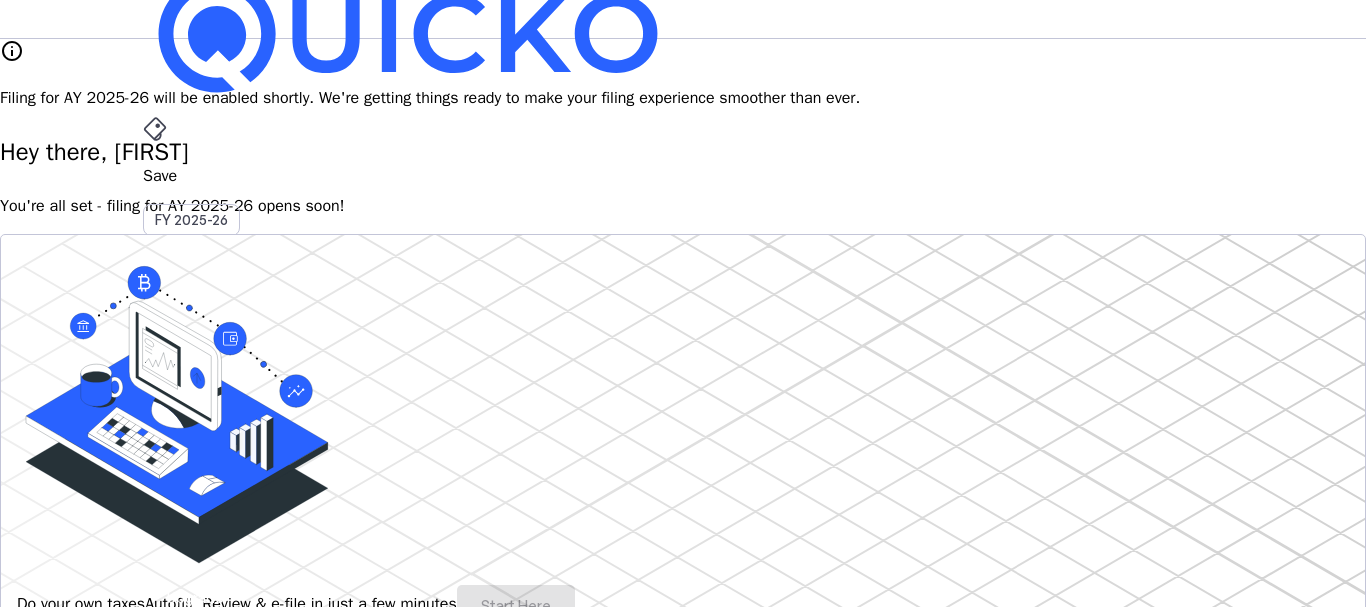 click on "Do your own taxes   Autofill, Review & e-file in just a few minutes   Start Here  info Filing for AY 2025-26 will be available soon." at bounding box center [683, 481] 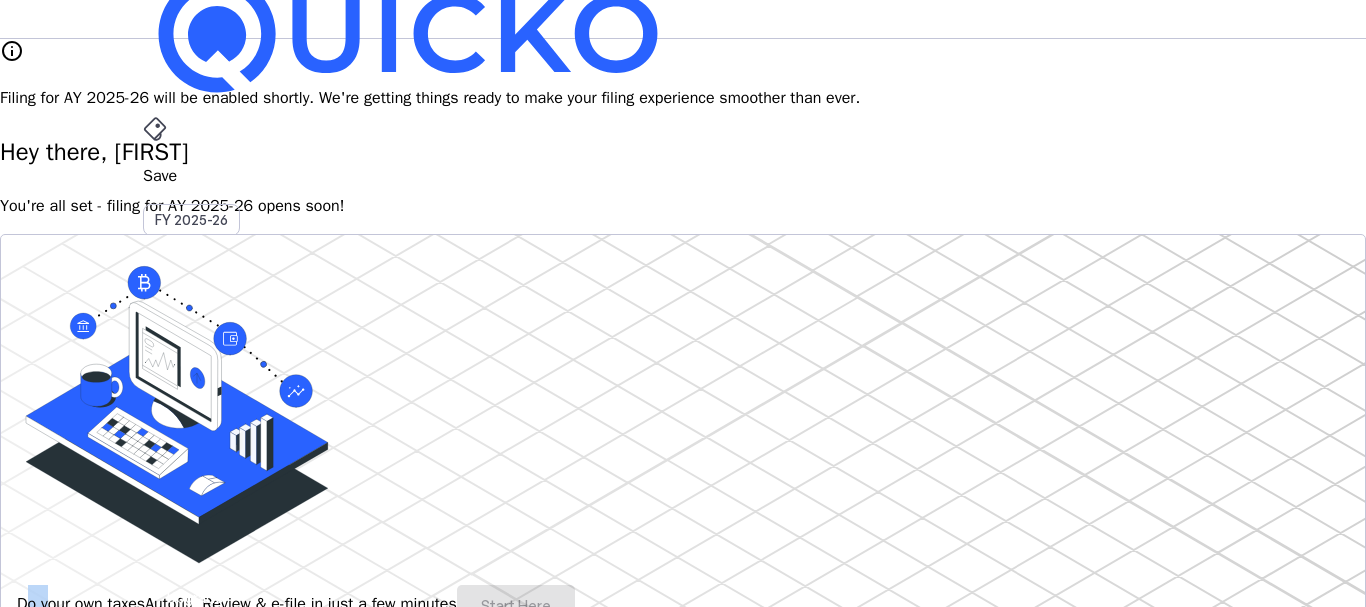 click on "Do your own taxes   Autofill, Review & e-file in just a few minutes   Start Here  info Filing for AY 2025-26 will be available soon." at bounding box center [683, 481] 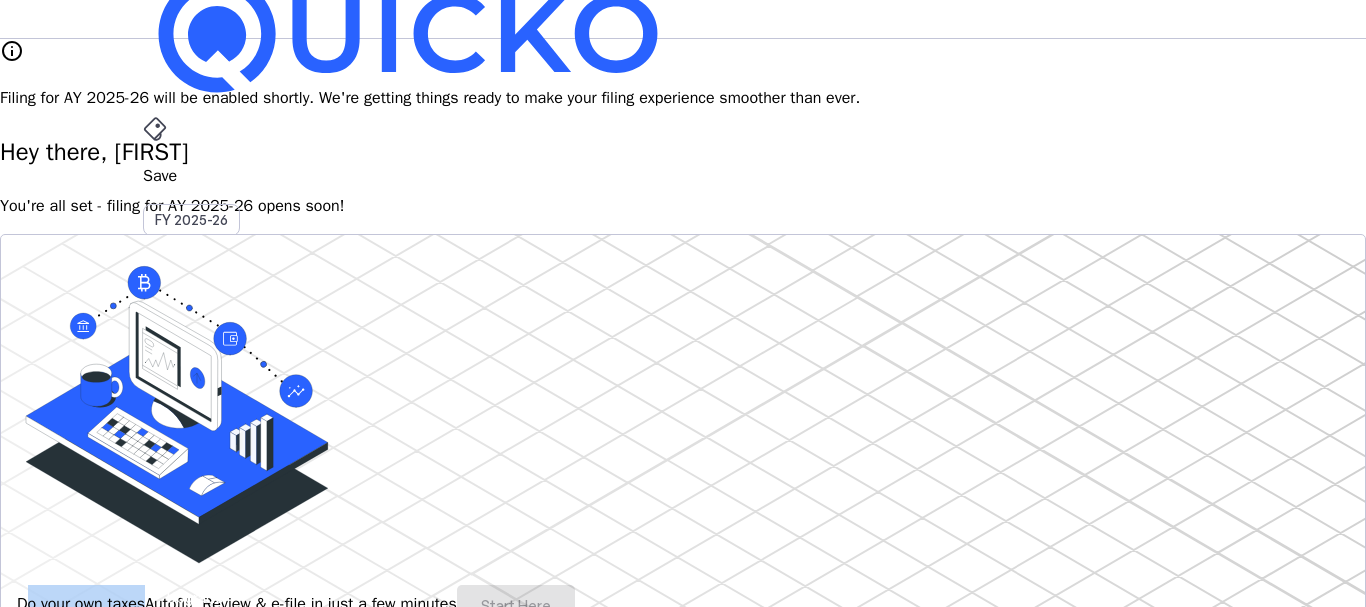 drag, startPoint x: 448, startPoint y: 383, endPoint x: 496, endPoint y: 103, distance: 284.0845 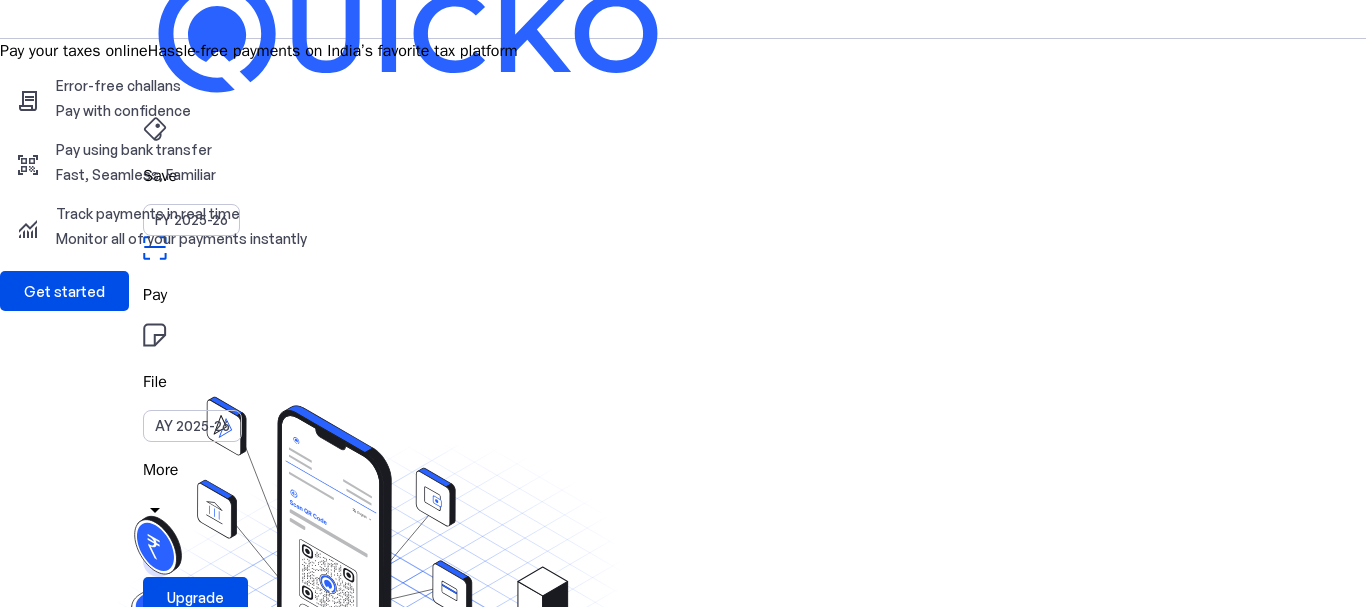 scroll, scrollTop: 0, scrollLeft: 0, axis: both 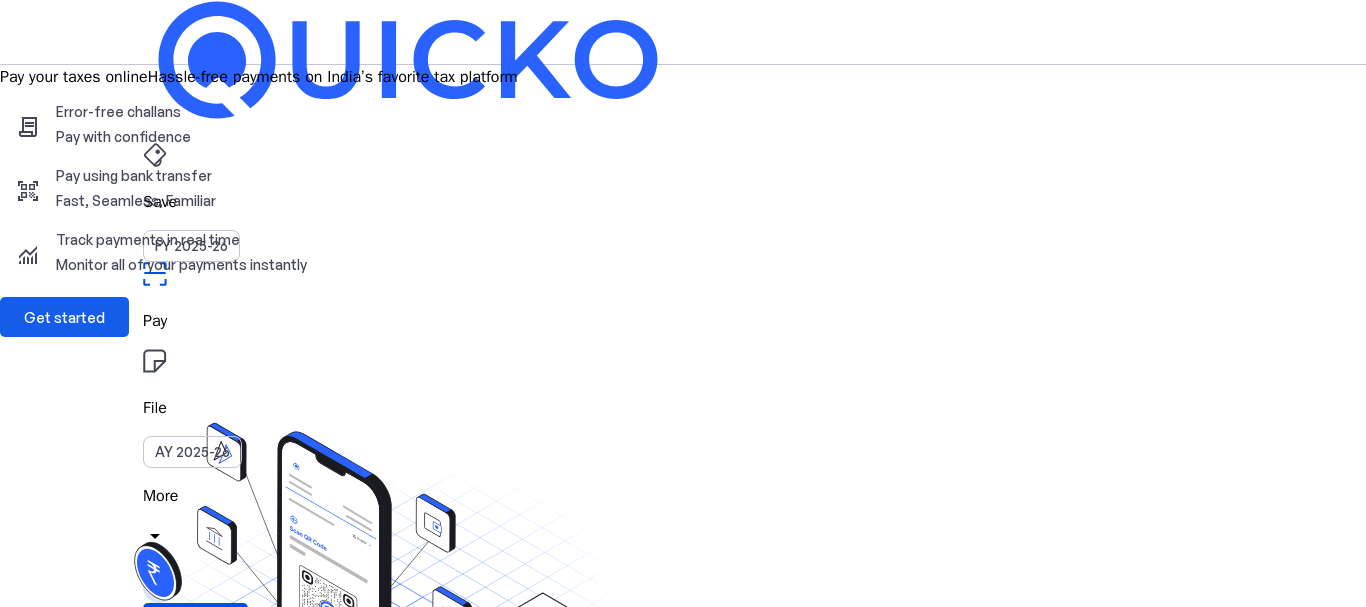 click at bounding box center (64, 317) 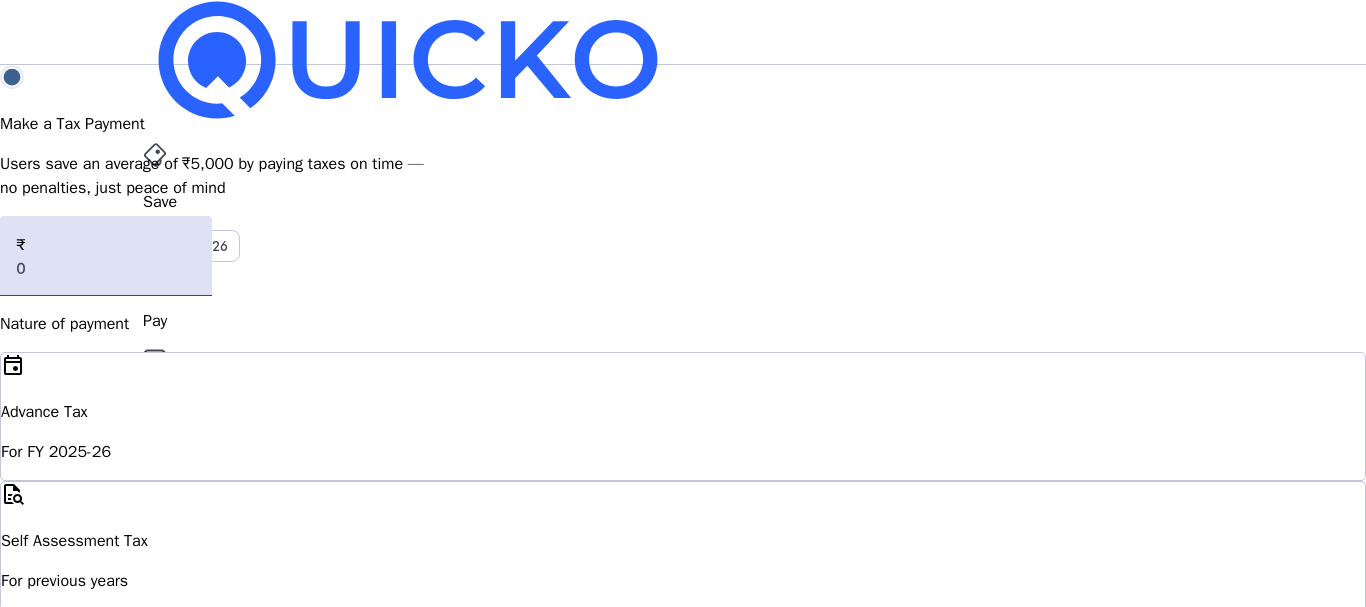 click on "Save" at bounding box center (683, 202) 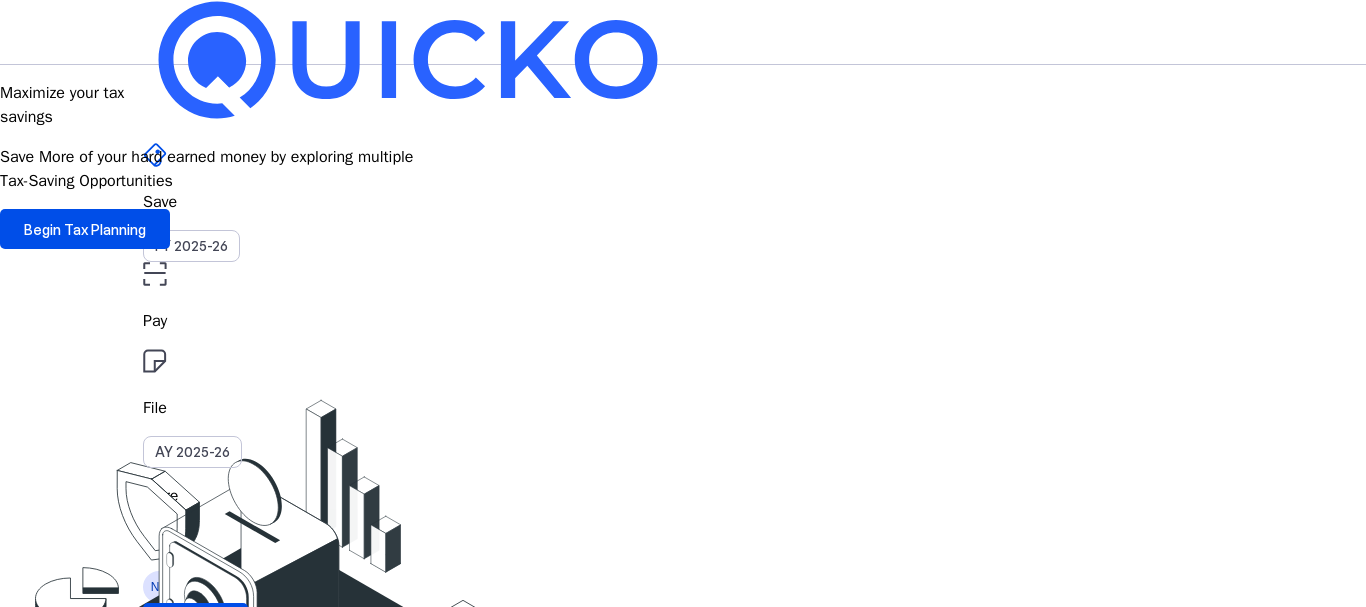 click on "More" at bounding box center (683, 496) 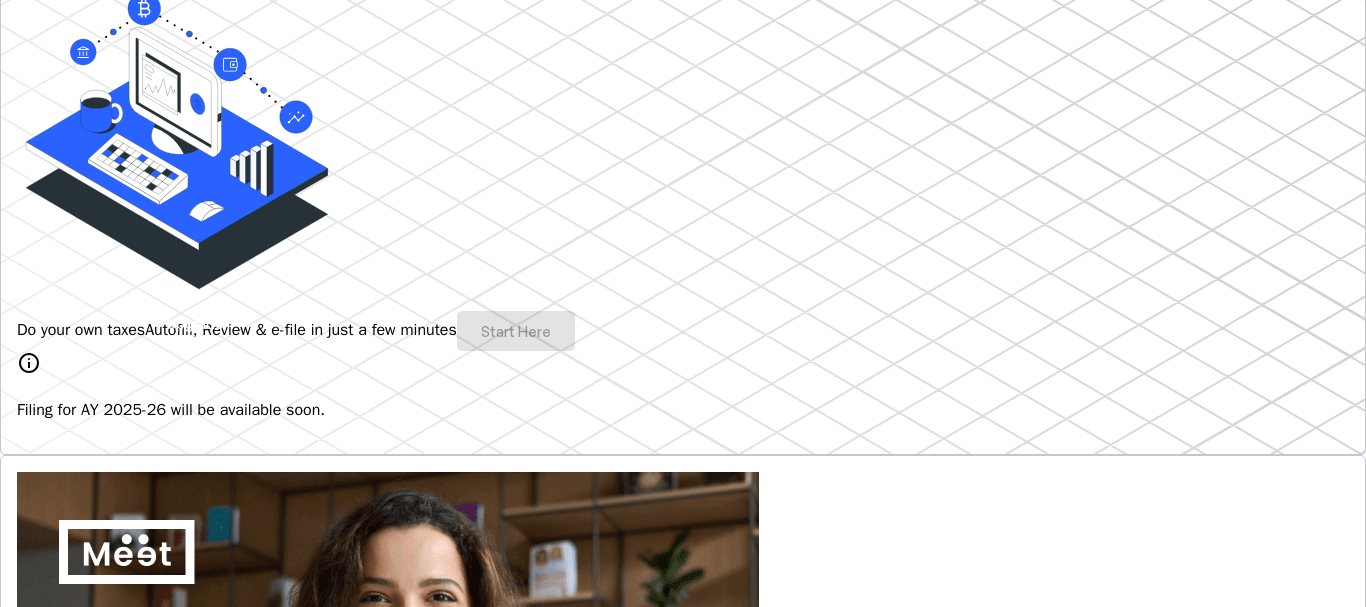 scroll, scrollTop: 200, scrollLeft: 0, axis: vertical 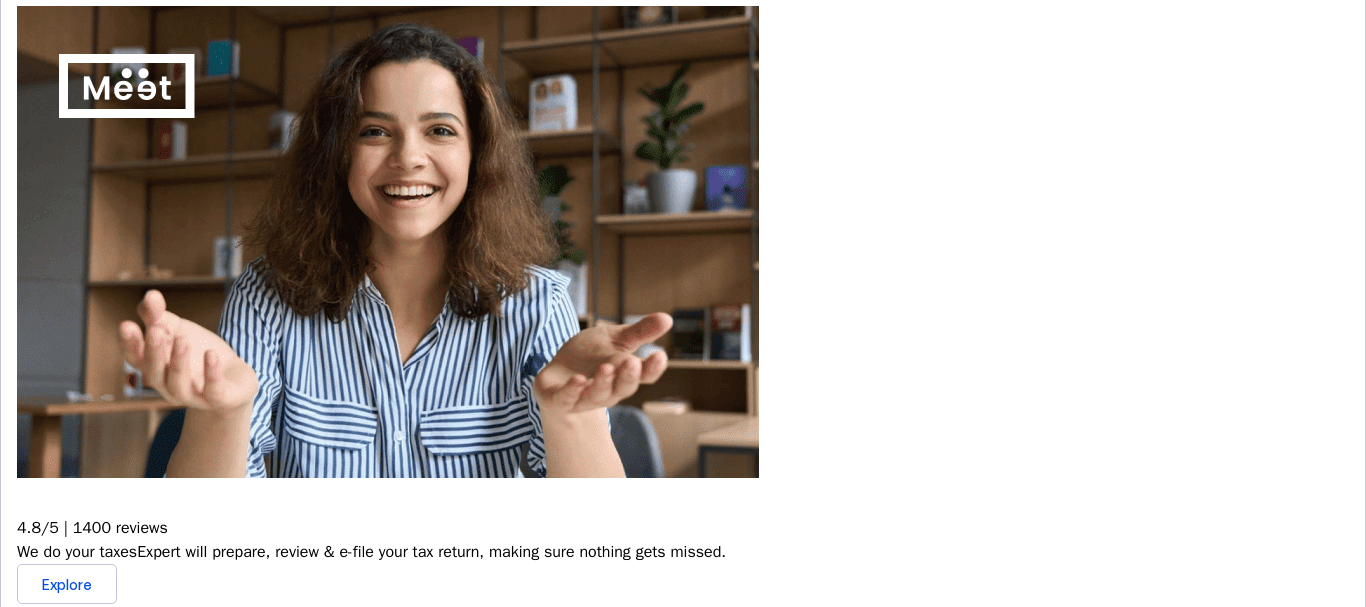 drag, startPoint x: 1365, startPoint y: 331, endPoint x: 1361, endPoint y: 283, distance: 48.166378 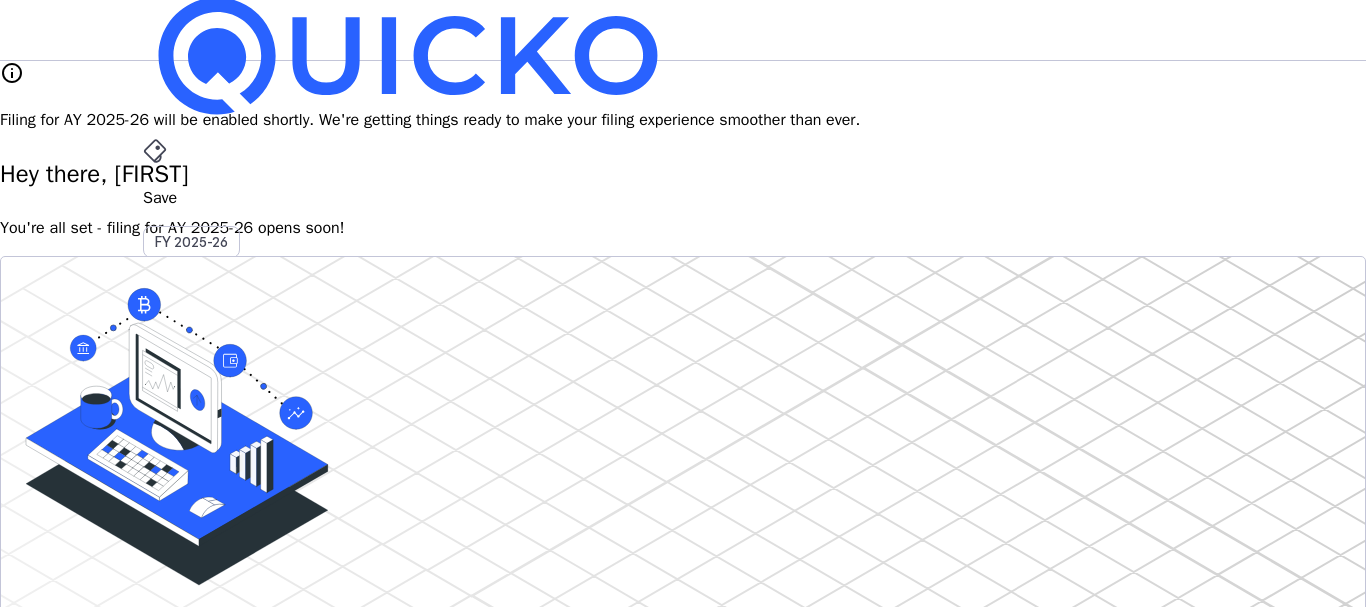 scroll, scrollTop: 0, scrollLeft: 0, axis: both 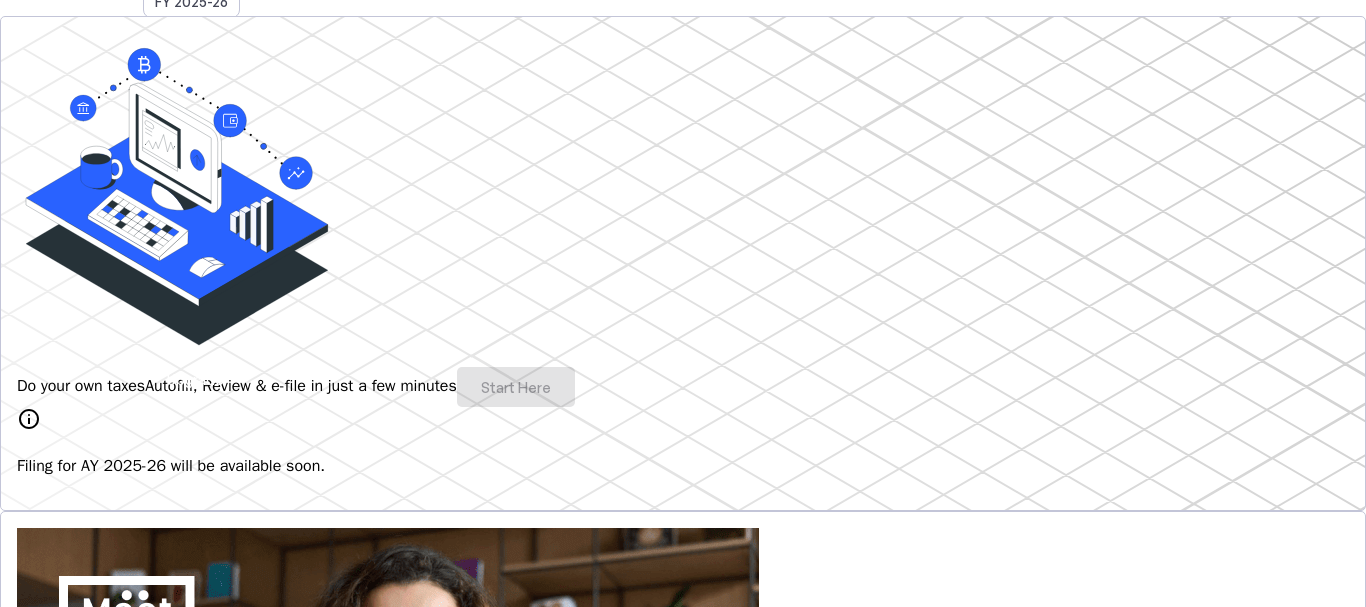click on "Save FY 2025-26  Pay   File AY 2025-26  More  arrow_drop_down  NP   Upgrade  info Filing for AY 2025-26 will be enabled shortly. We're getting things ready to make your filing experience smoother than ever.  Hey there, NEELESH   You're all set - filing for AY 2025-26 opens soon!   Do your own taxes   Autofill, Review & e-file in just a few minutes   Start Here  info Filing for AY 2025-26 will be available soon.   4.8/5 | 1400 reviews   We do your taxes   Expert will prepare, review & e-file your tax return, making sure nothing gets missed.   Explore   Benefits of filing on Quicko  Fetch everything using Autofill Automatically retrieve your income, deductions, tax credits & losses directly from ITD. No need of any forms! Connect to multiple apps In just a few clicks, seamlessly fetch all your trades directly from your broker and ensure accurate reporting. Get Personalized Insights Gain full visibility into the computation. Easily view and understand how your taxes are calculated.  Explore  Upgrade to Elite" at bounding box center [683, 1426] 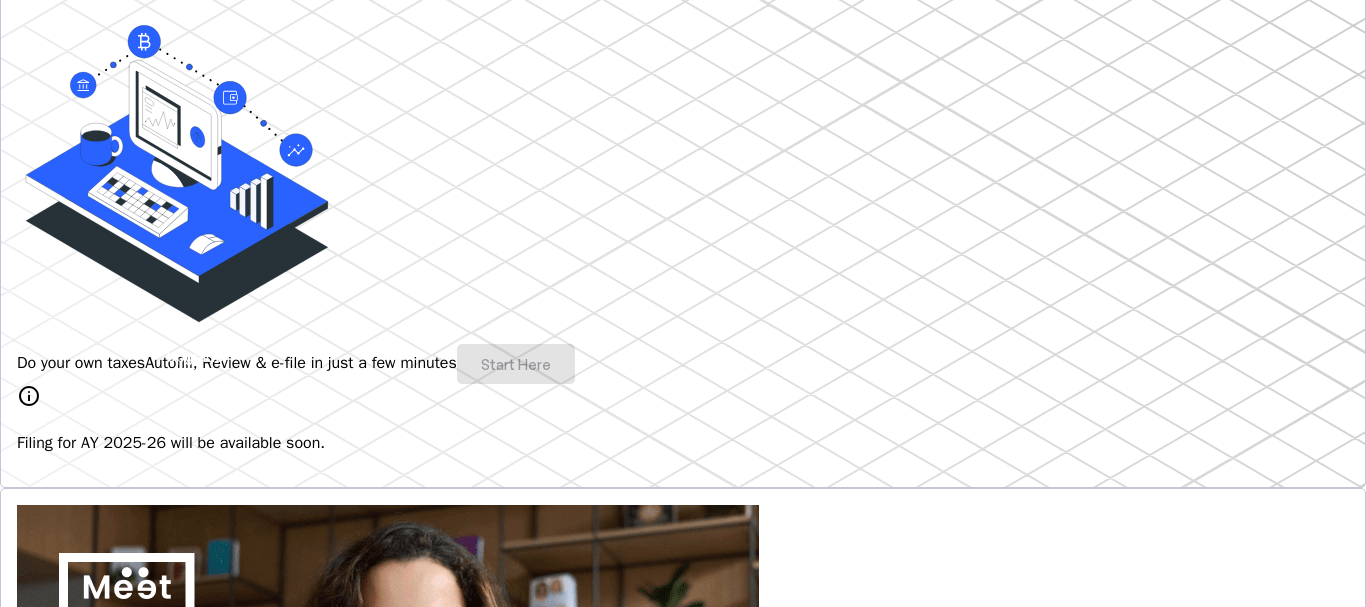 scroll, scrollTop: 300, scrollLeft: 0, axis: vertical 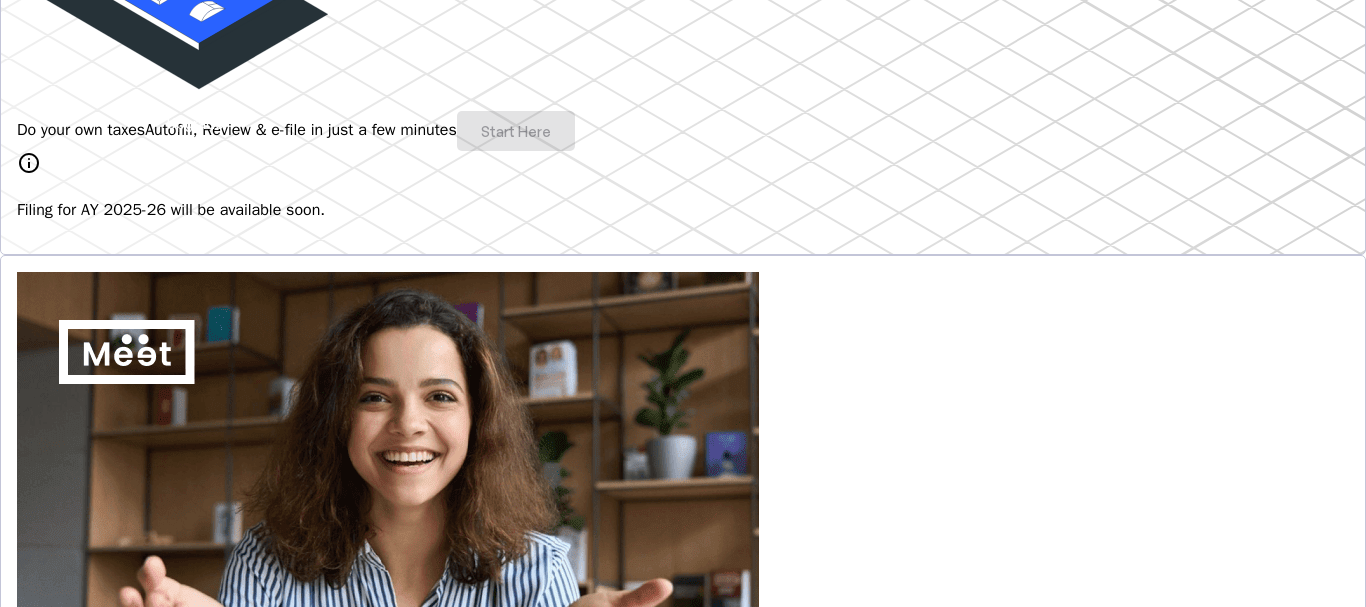drag, startPoint x: 1365, startPoint y: 338, endPoint x: 1365, endPoint y: 239, distance: 99 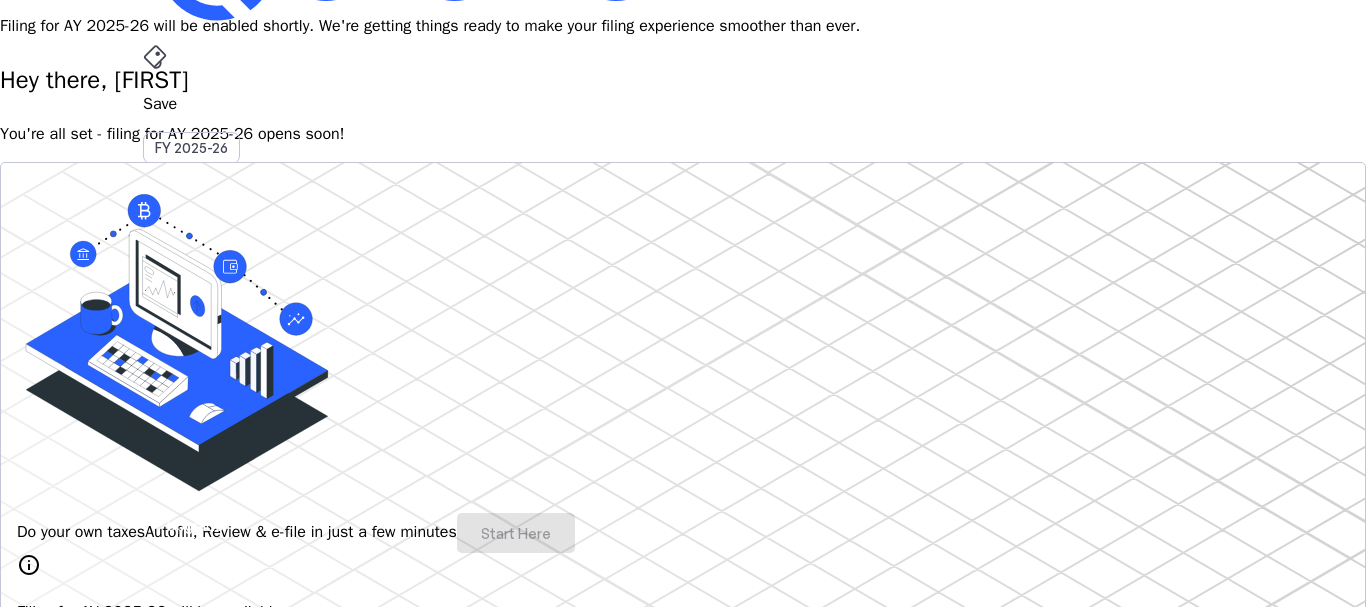 scroll, scrollTop: 0, scrollLeft: 0, axis: both 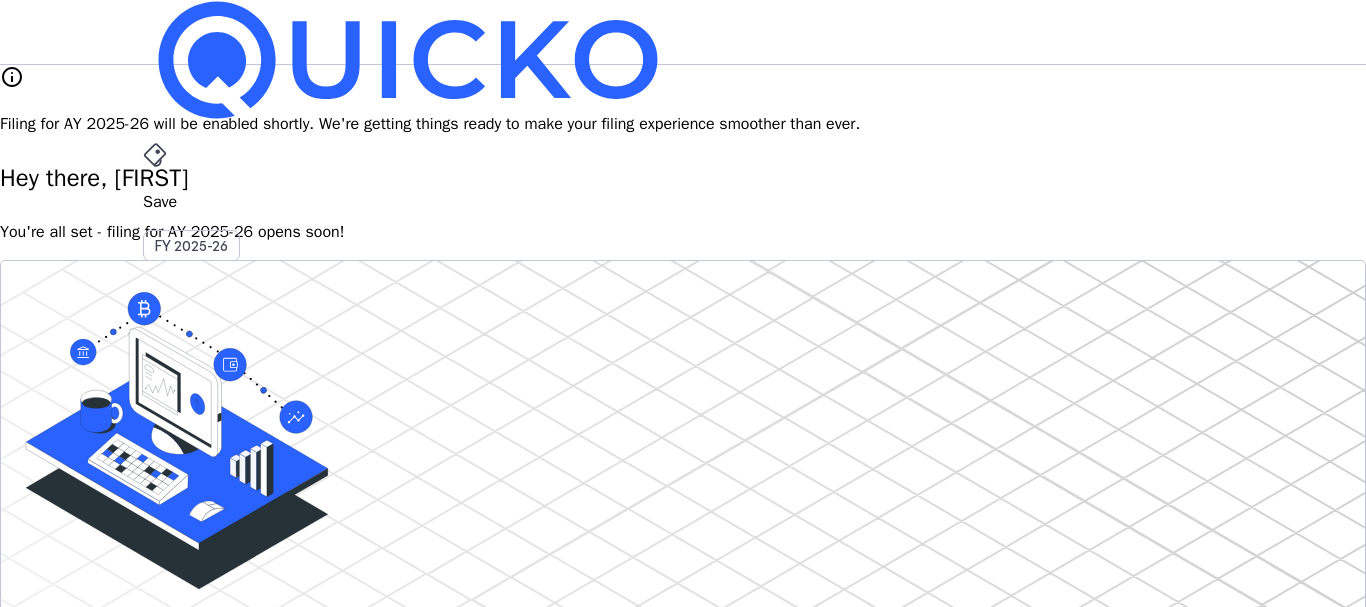 click on "Upgrade" at bounding box center [195, 623] 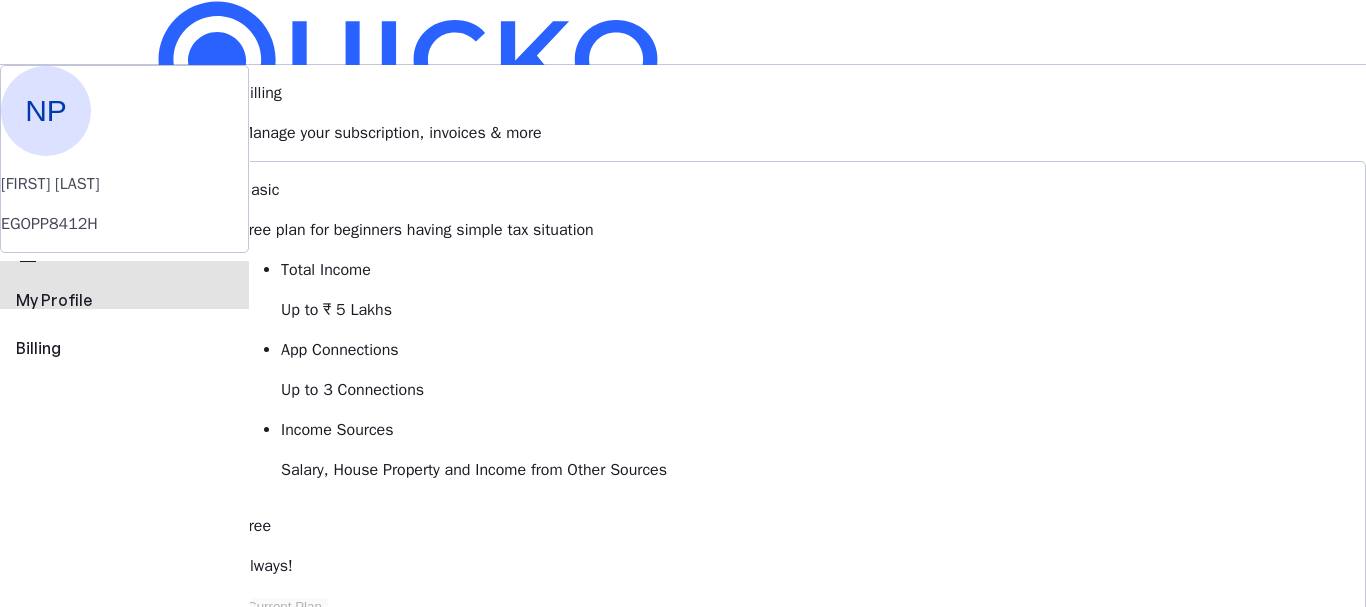 click on "perm_identity My Profile" at bounding box center [124, 277] 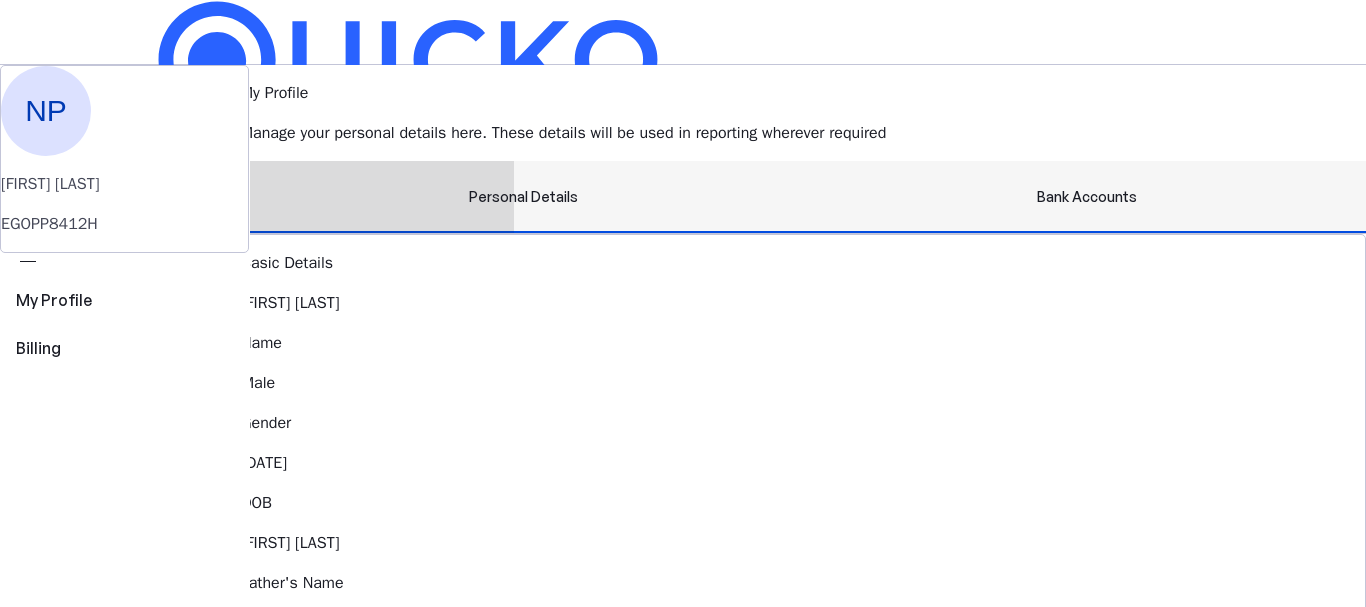 click on "Bank Accounts" at bounding box center (1087, 197) 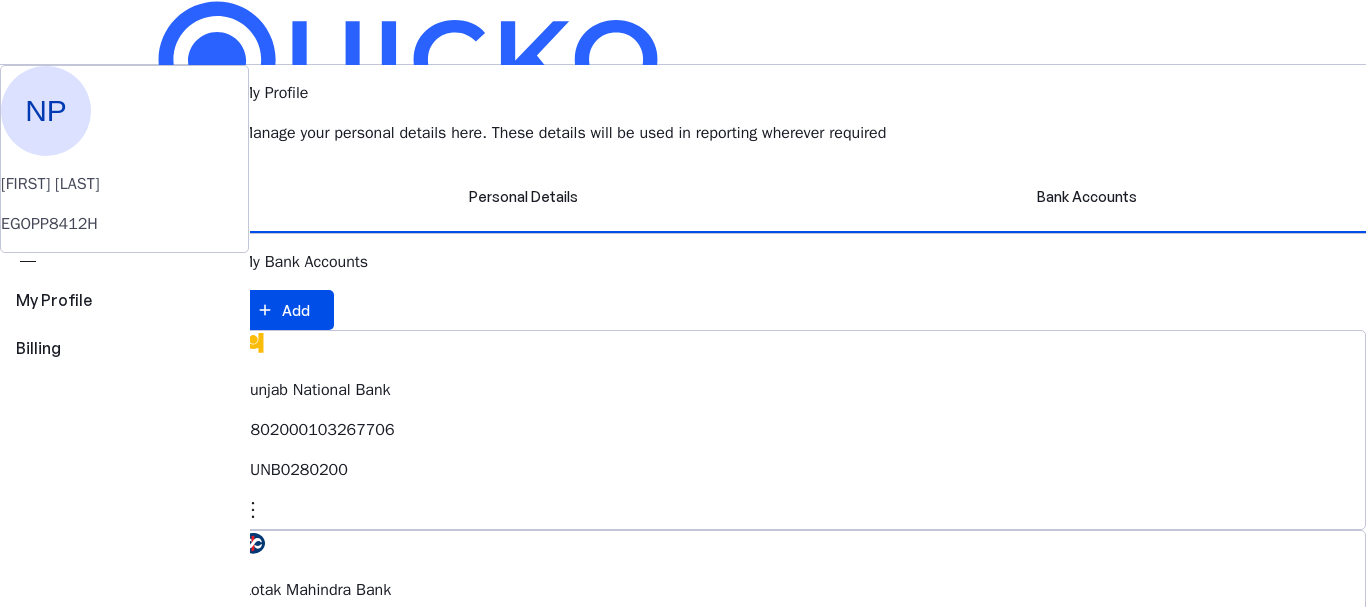 drag, startPoint x: 1365, startPoint y: 172, endPoint x: 1352, endPoint y: 342, distance: 170.49634 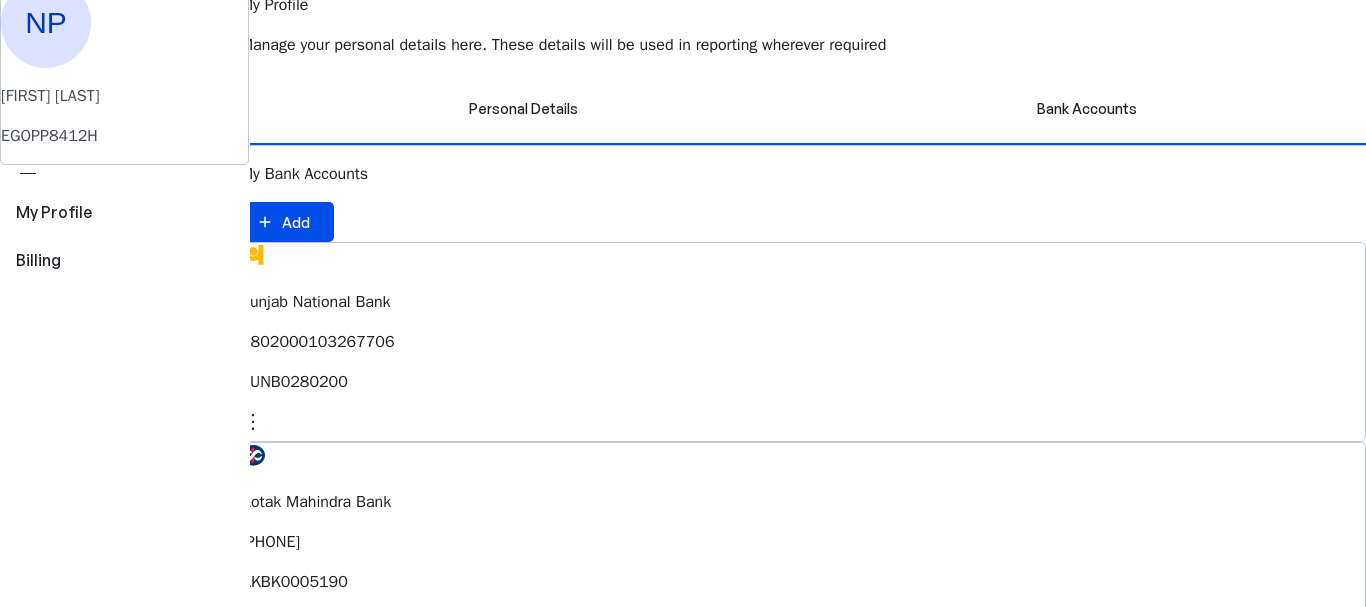 scroll, scrollTop: 8, scrollLeft: 0, axis: vertical 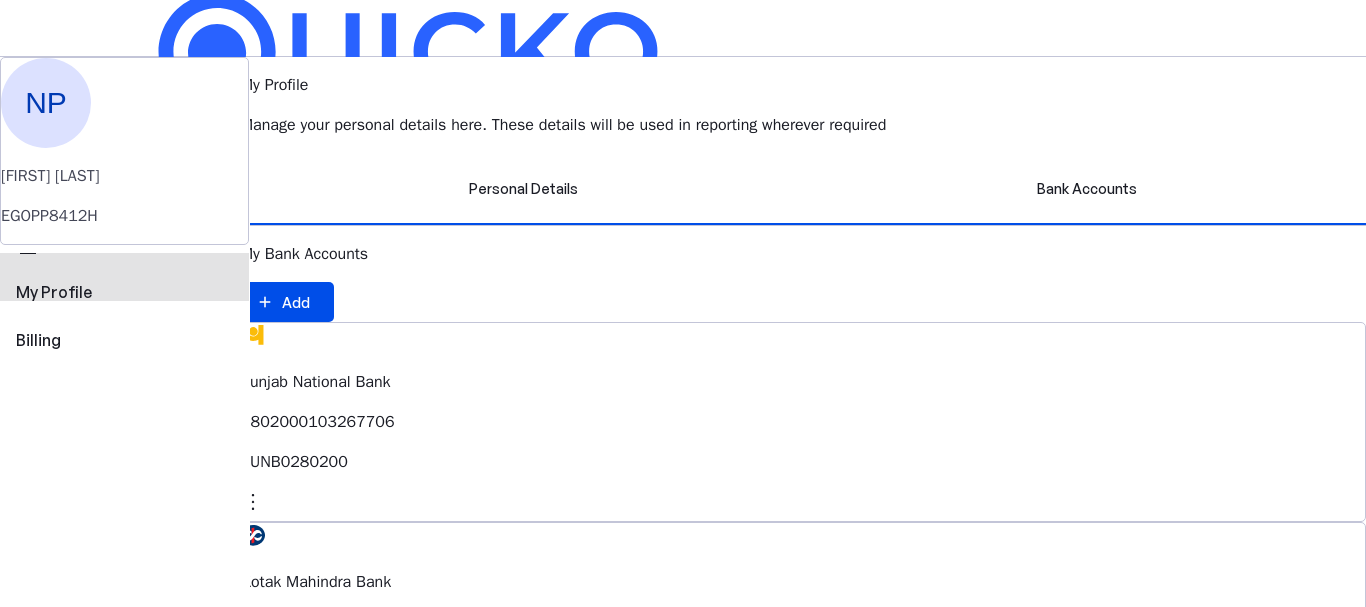 click on "perm_identity My Profile" at bounding box center [124, 269] 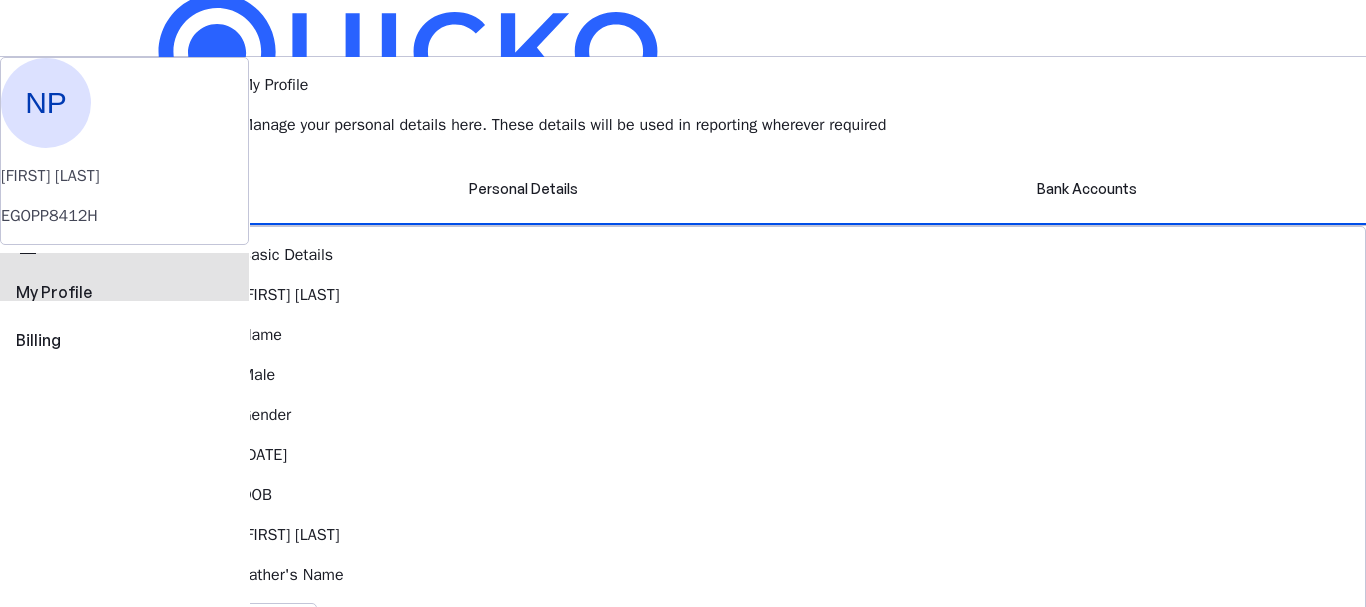 scroll, scrollTop: 0, scrollLeft: 0, axis: both 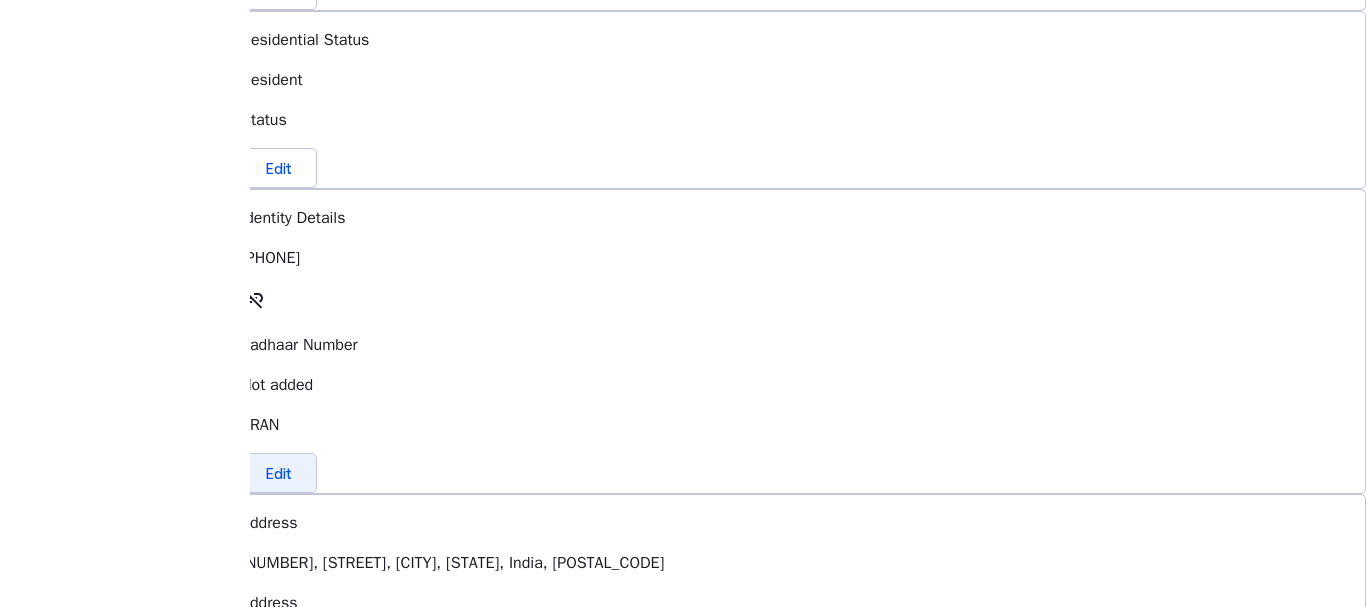 click at bounding box center (279, 473) 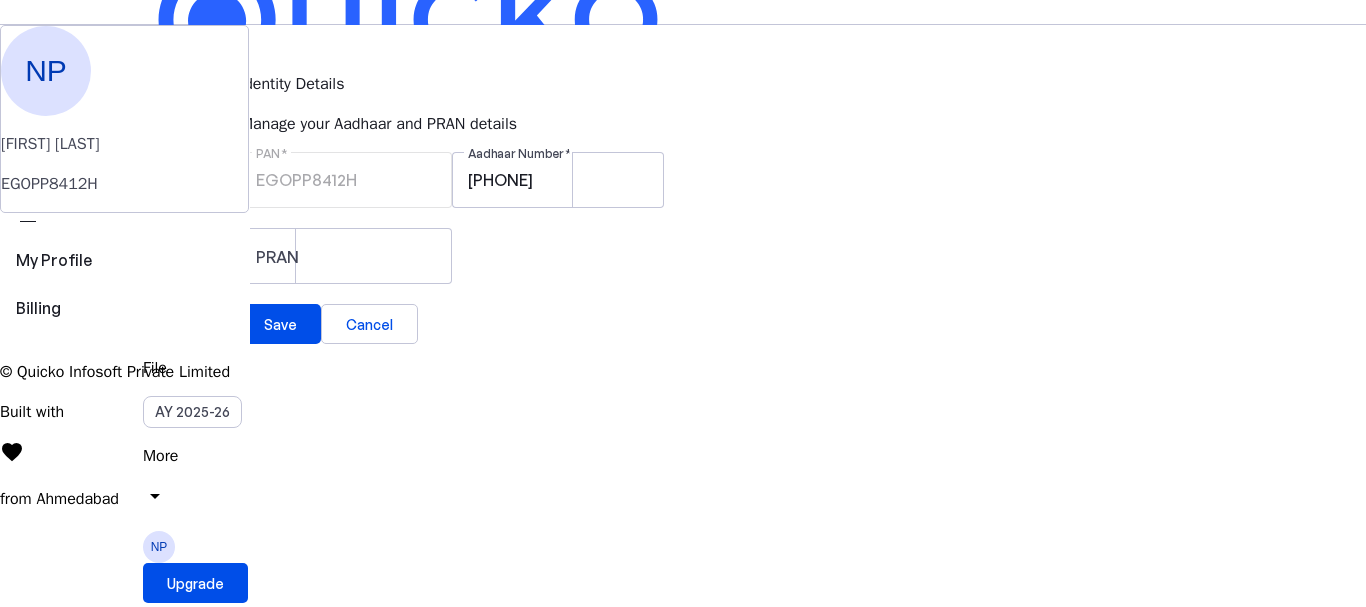 scroll, scrollTop: 0, scrollLeft: 0, axis: both 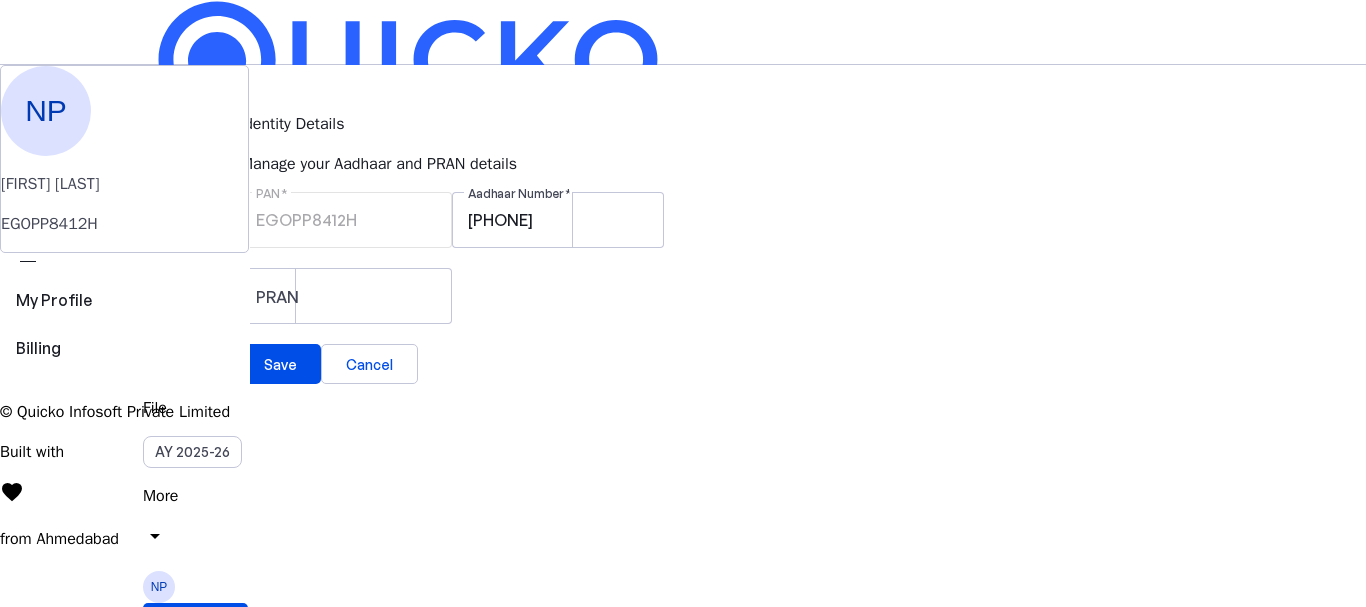 click on "PRAN" at bounding box center [803, 306] 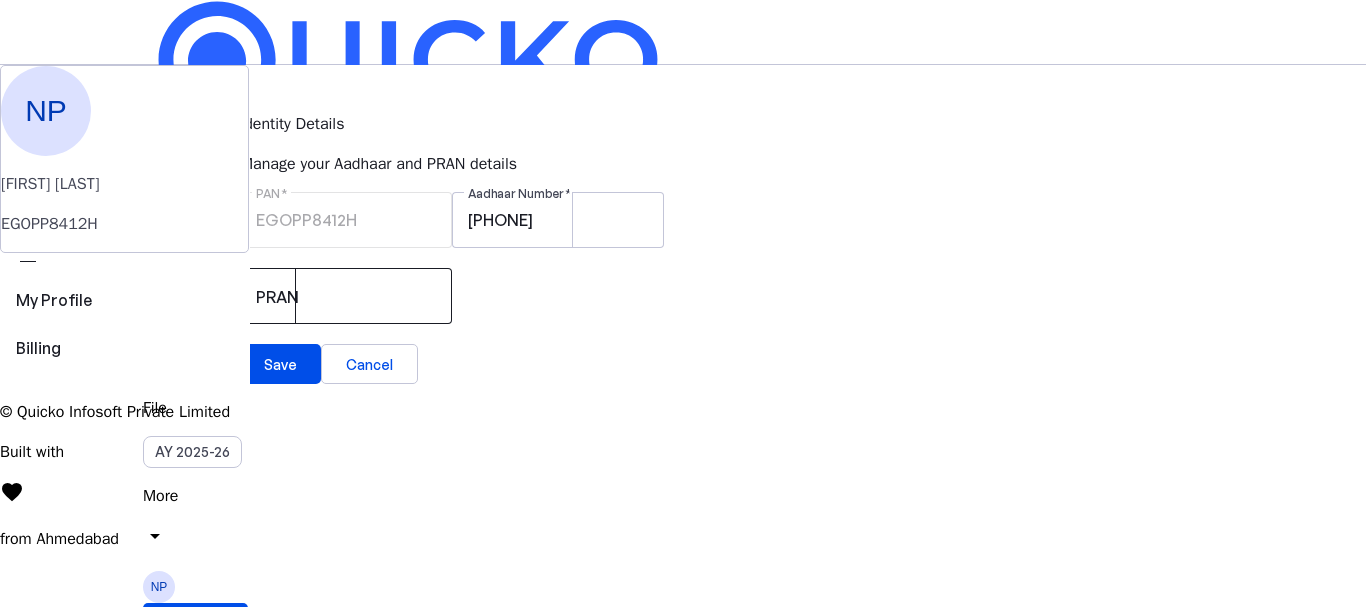 click on "PRAN" at bounding box center [346, 296] 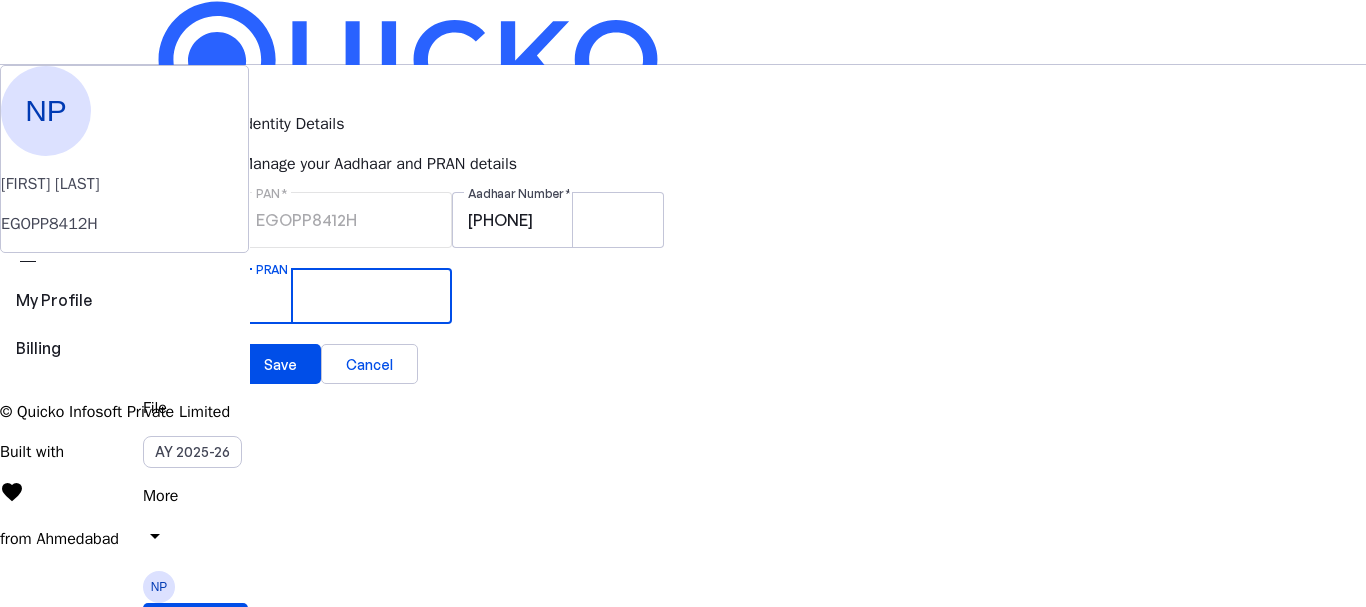 click on "PRAN" at bounding box center [346, 296] 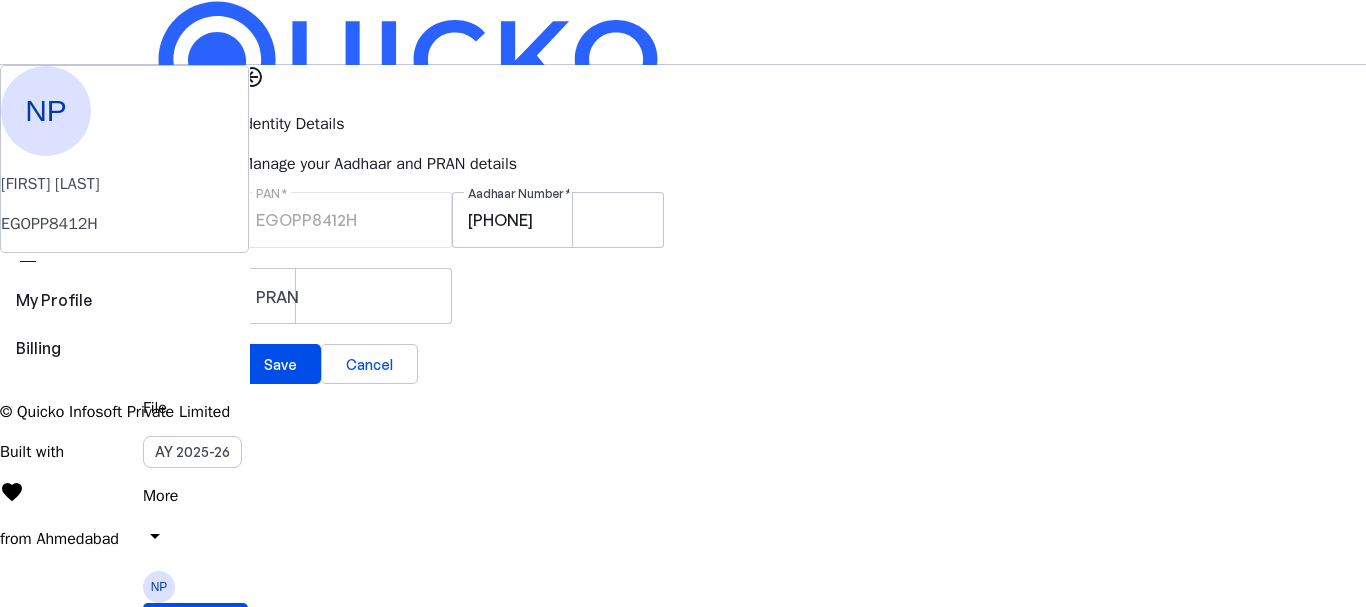 click on "NP  NEELESH PAL EGOPP8412H perm_identity My Profile view_carousel Billing Identity Details Manage your Aadhaar and PRAN details PAN EGOPP8412H Aadhaar Number 967282181935 PRAN Save Cancel" at bounding box center [683, 224] 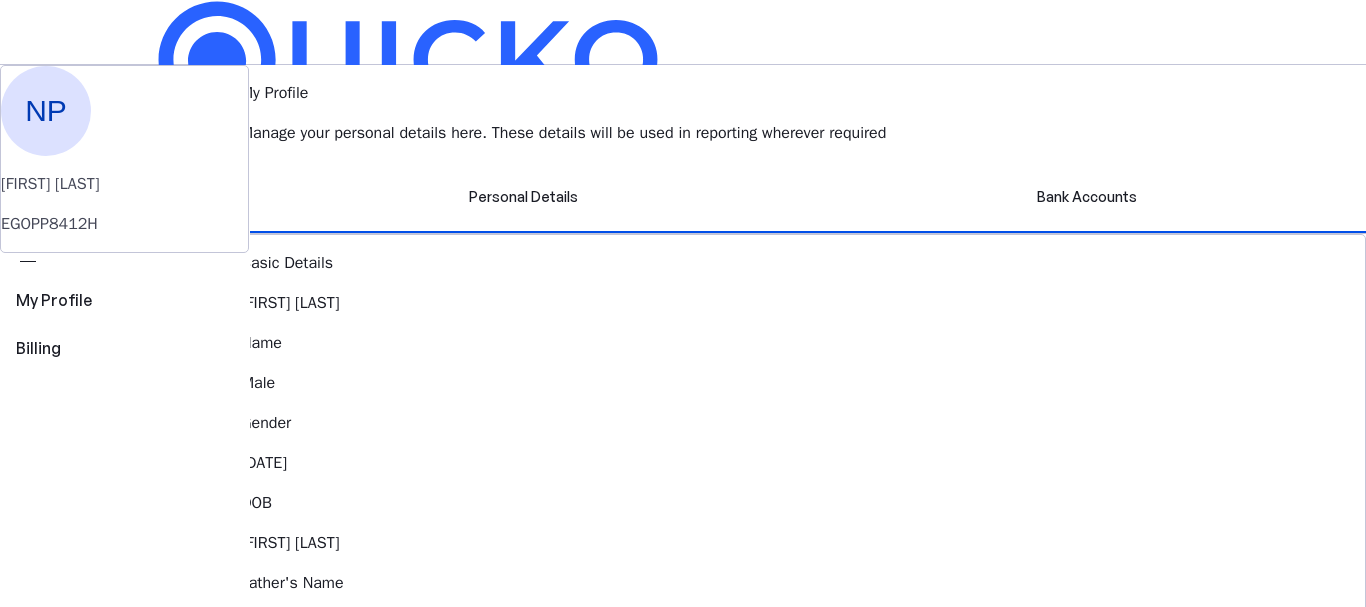 click on "NP" at bounding box center (159, 587) 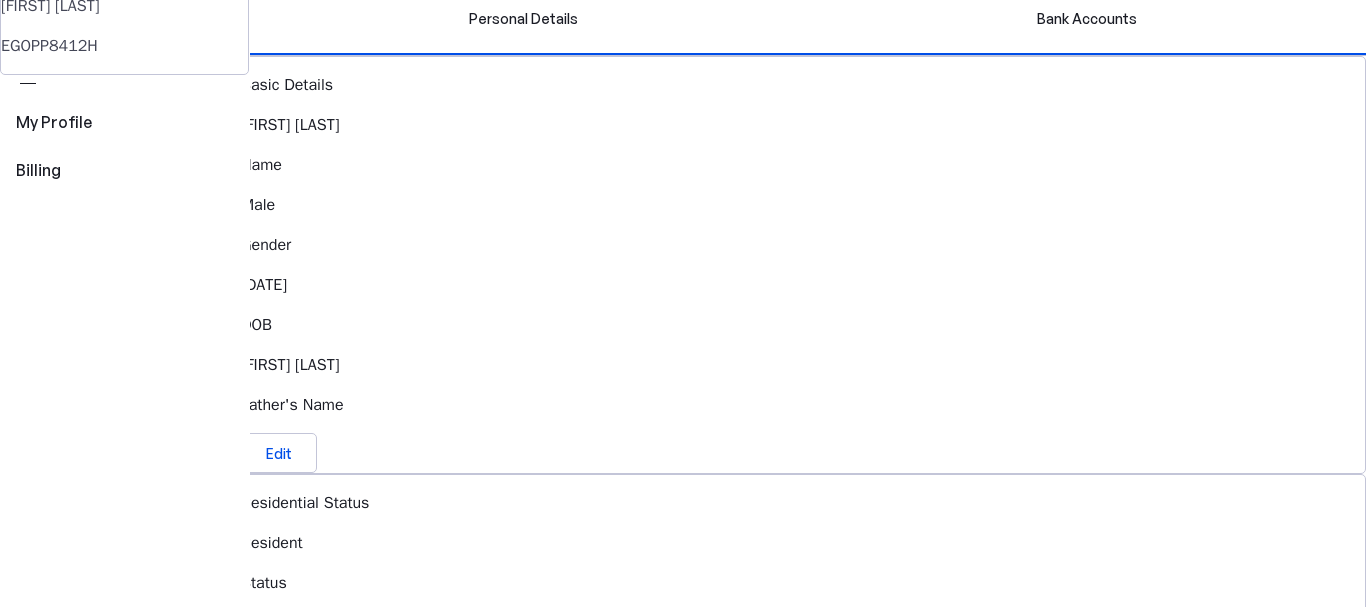 scroll, scrollTop: 0, scrollLeft: 0, axis: both 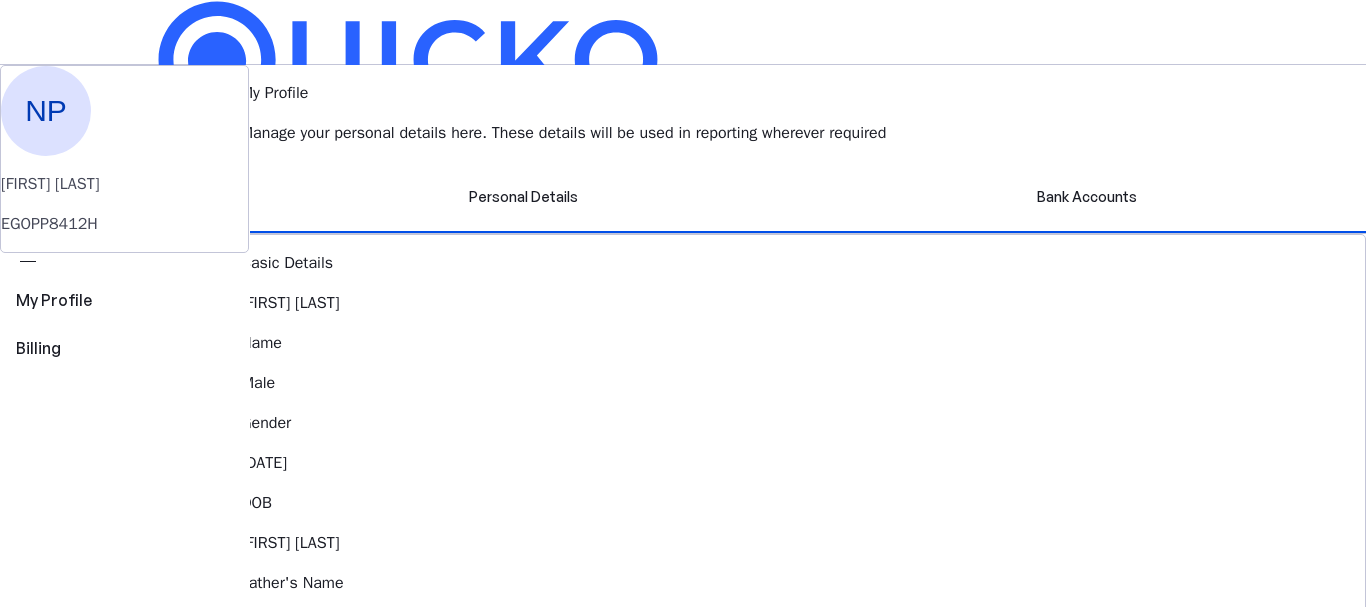 click on "NP" at bounding box center [46, 111] 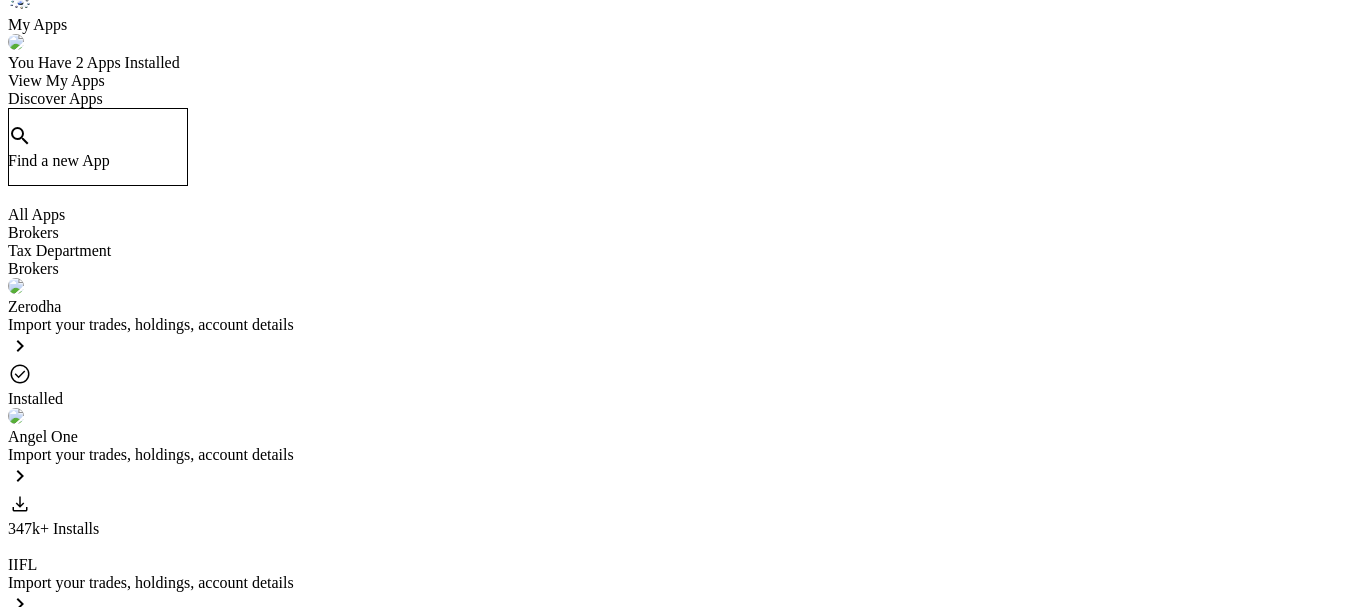 scroll, scrollTop: 307, scrollLeft: 0, axis: vertical 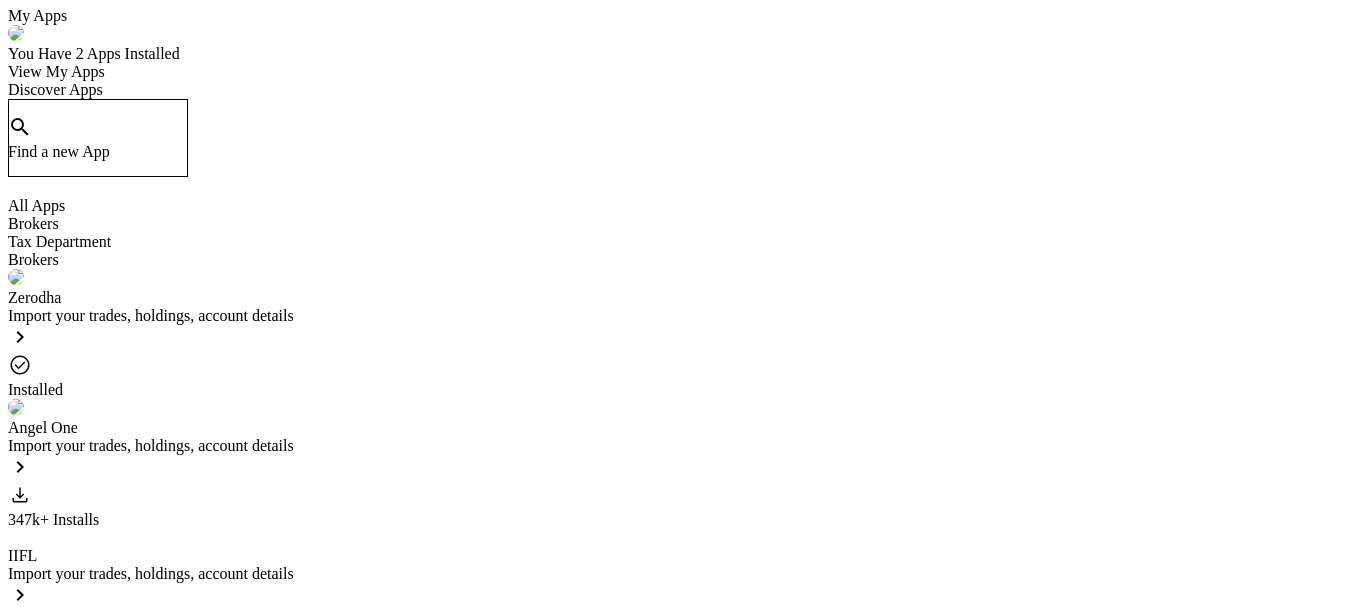 click on "View My Apps" at bounding box center (56, 71) 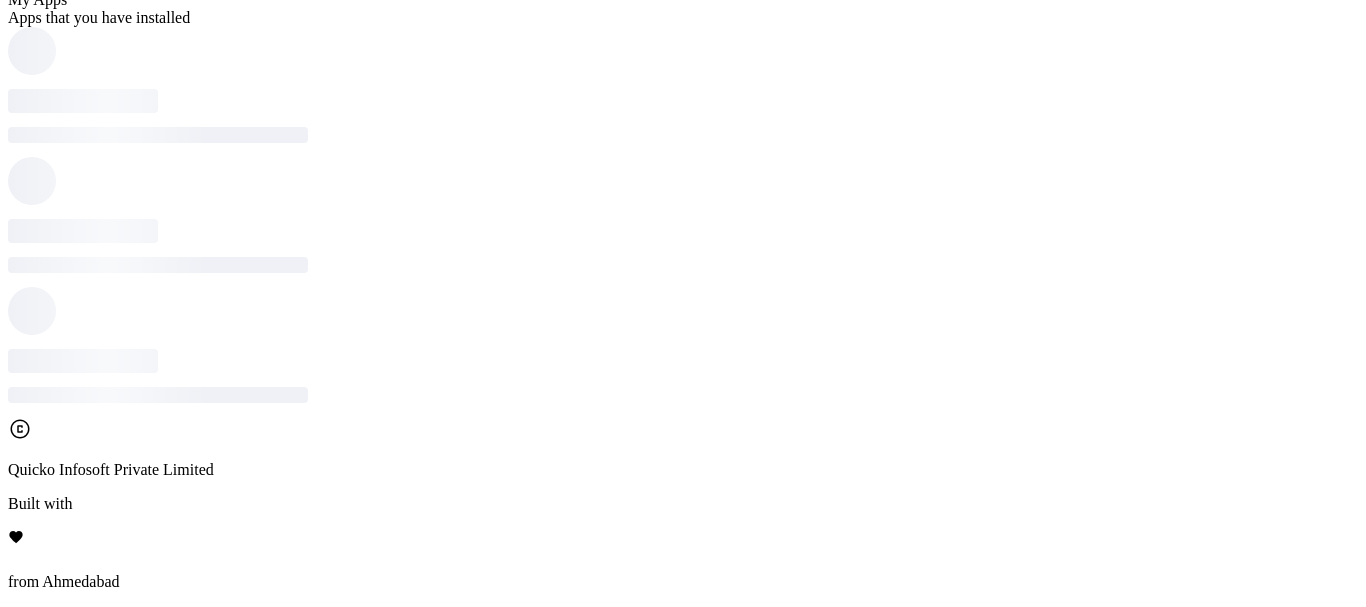 scroll, scrollTop: 0, scrollLeft: 0, axis: both 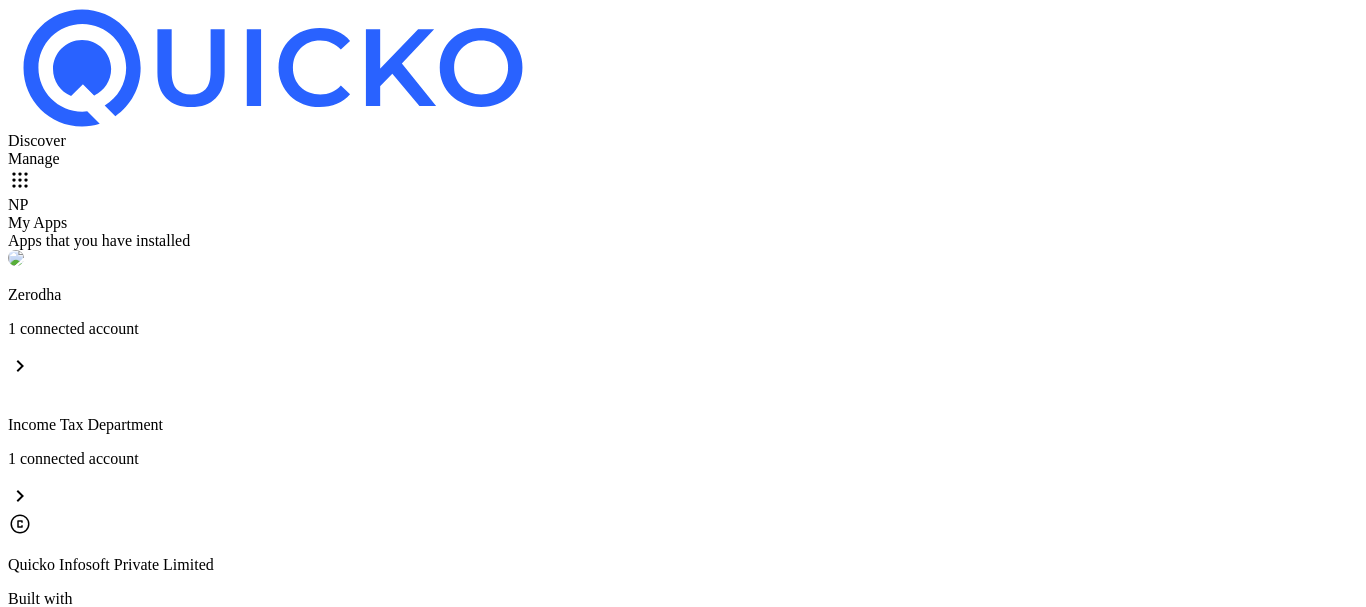 click on "Income Tax Department   1 connected account  chevron_right" at bounding box center [683, 447] 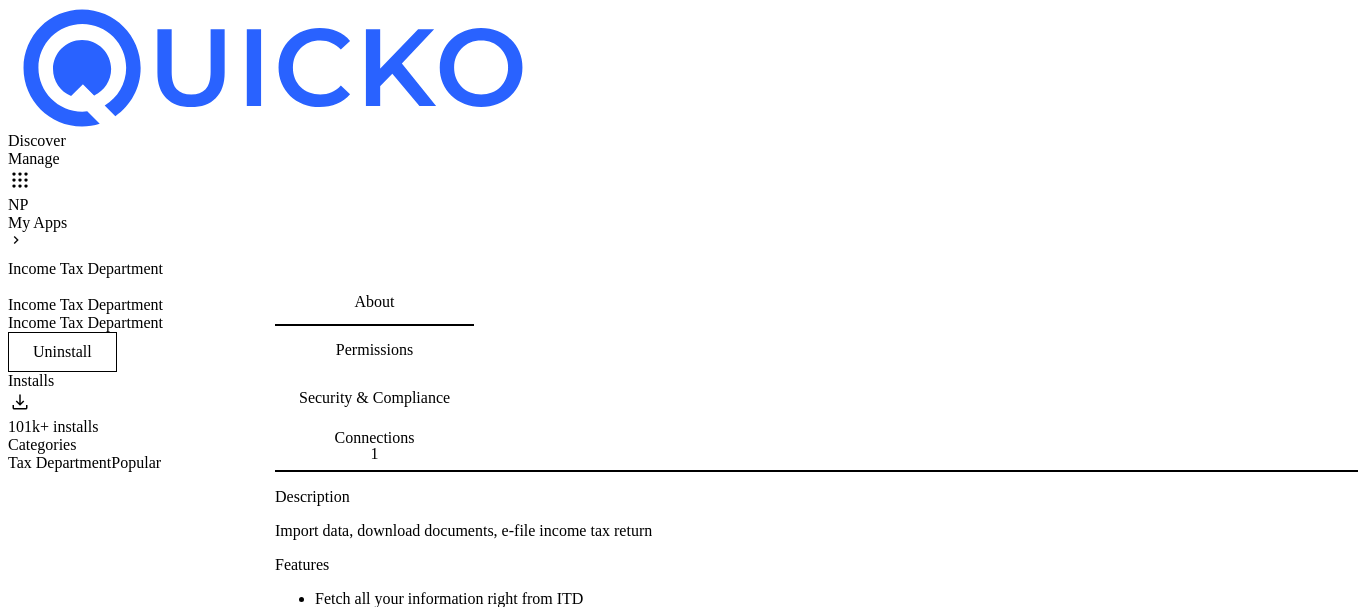 click on "Connections" at bounding box center [375, 437] 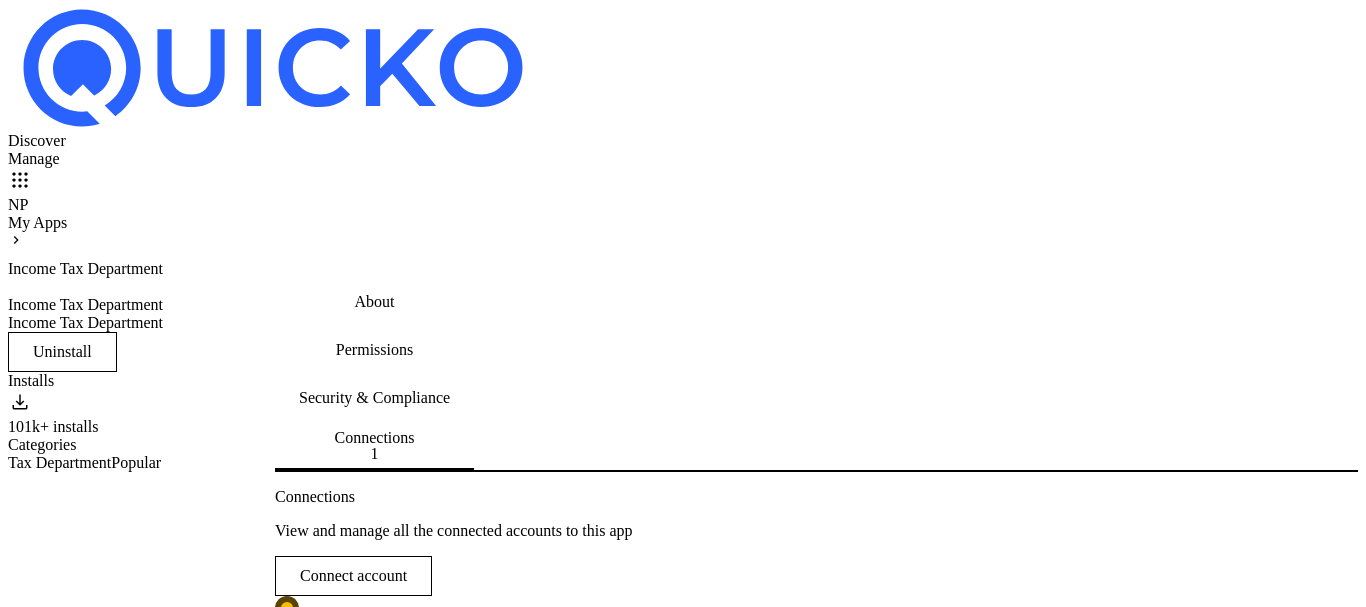 click on "Reconnect" at bounding box center (321, 864) 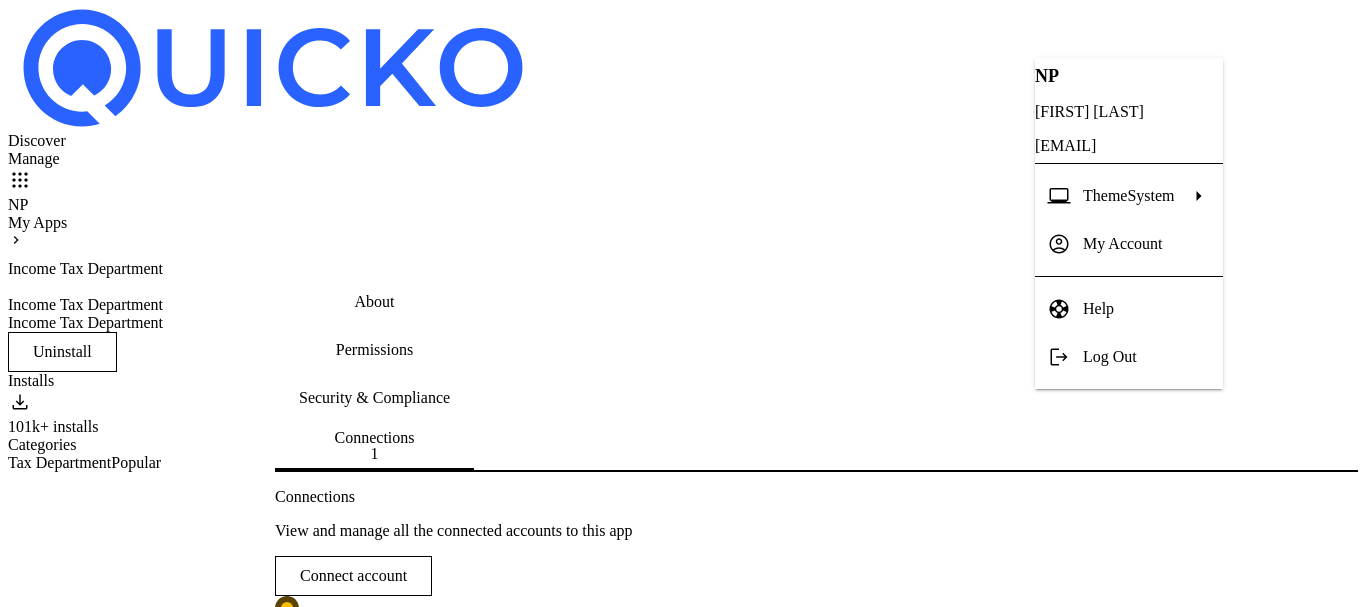 click on "Log Out" at bounding box center [1147, 357] 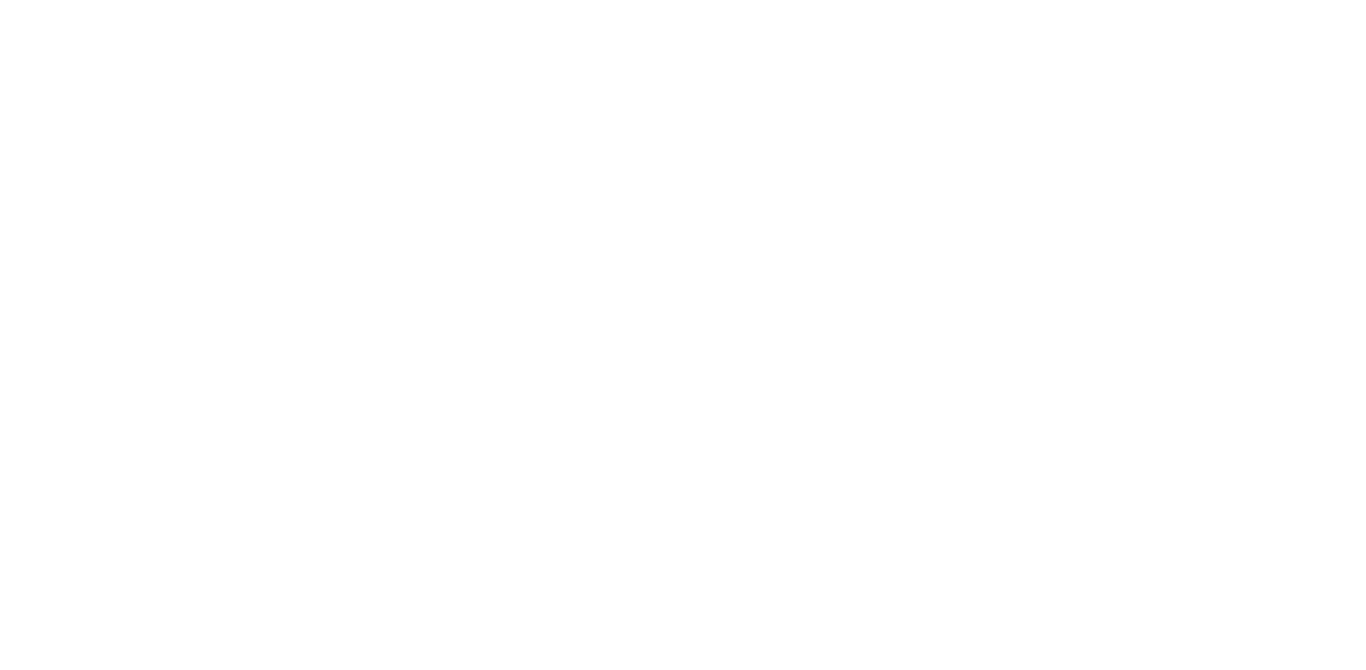 scroll, scrollTop: 0, scrollLeft: 0, axis: both 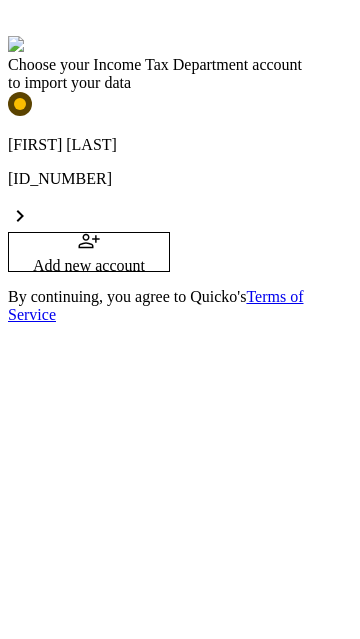 click on "[FIRST] [LAST]   [ID_NUMBER]  chevron_right" at bounding box center (180, 162) 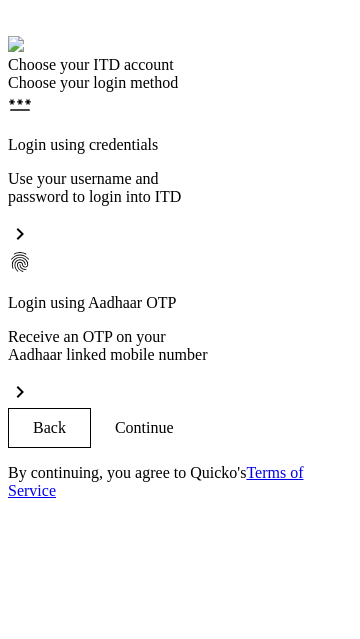 click on "Continue" at bounding box center (144, 428) 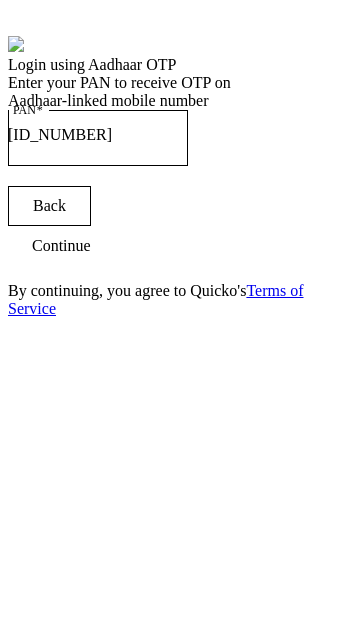 click at bounding box center (61, 246) 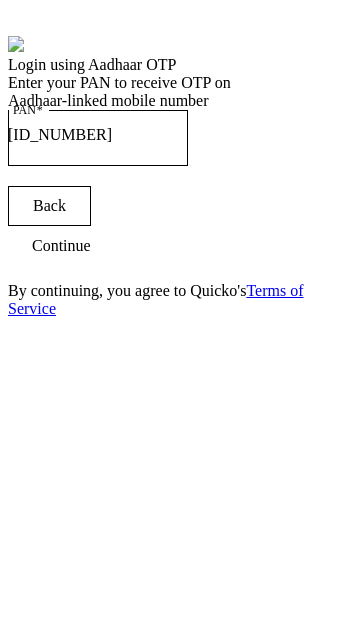click on "Continue" at bounding box center [61, 246] 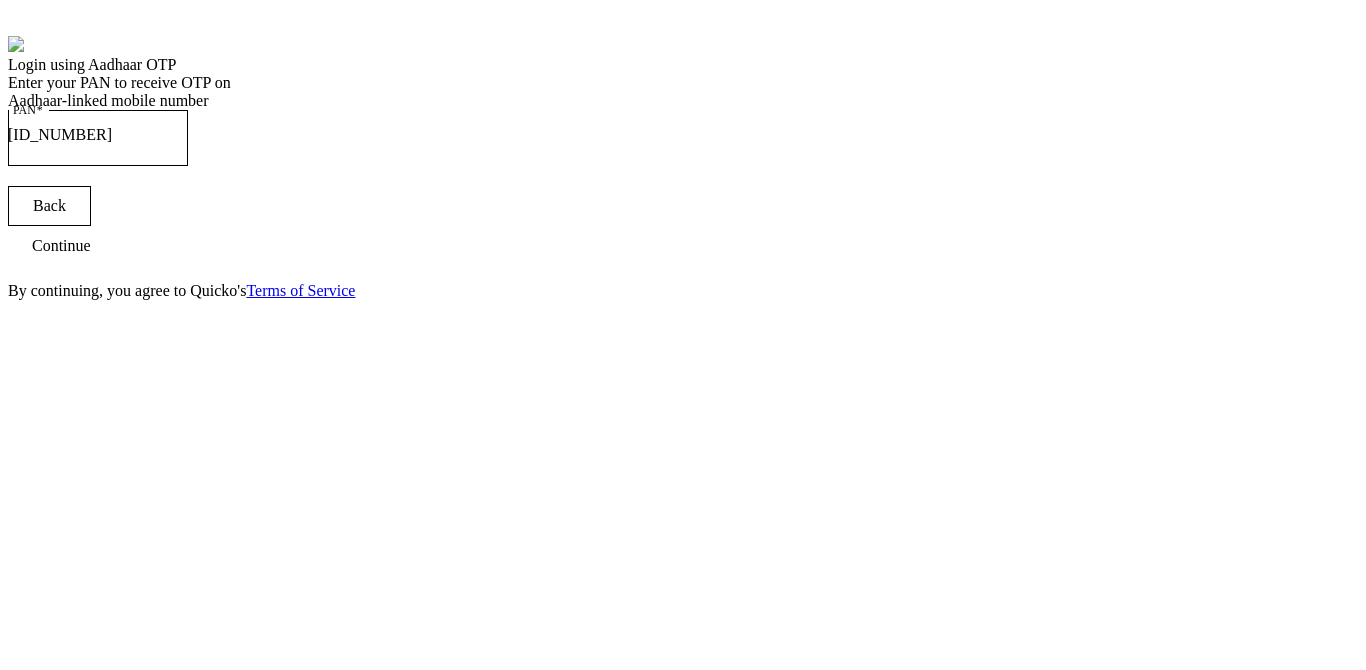 click at bounding box center [61, 246] 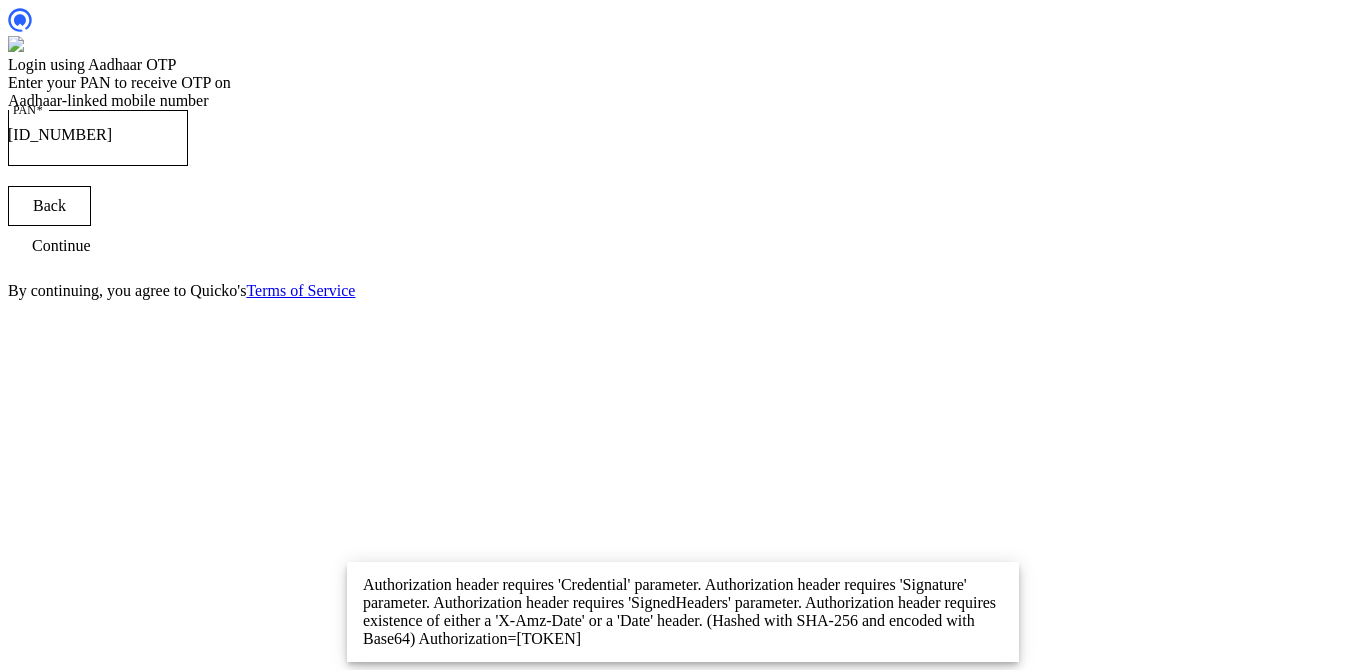 click at bounding box center (49, 206) 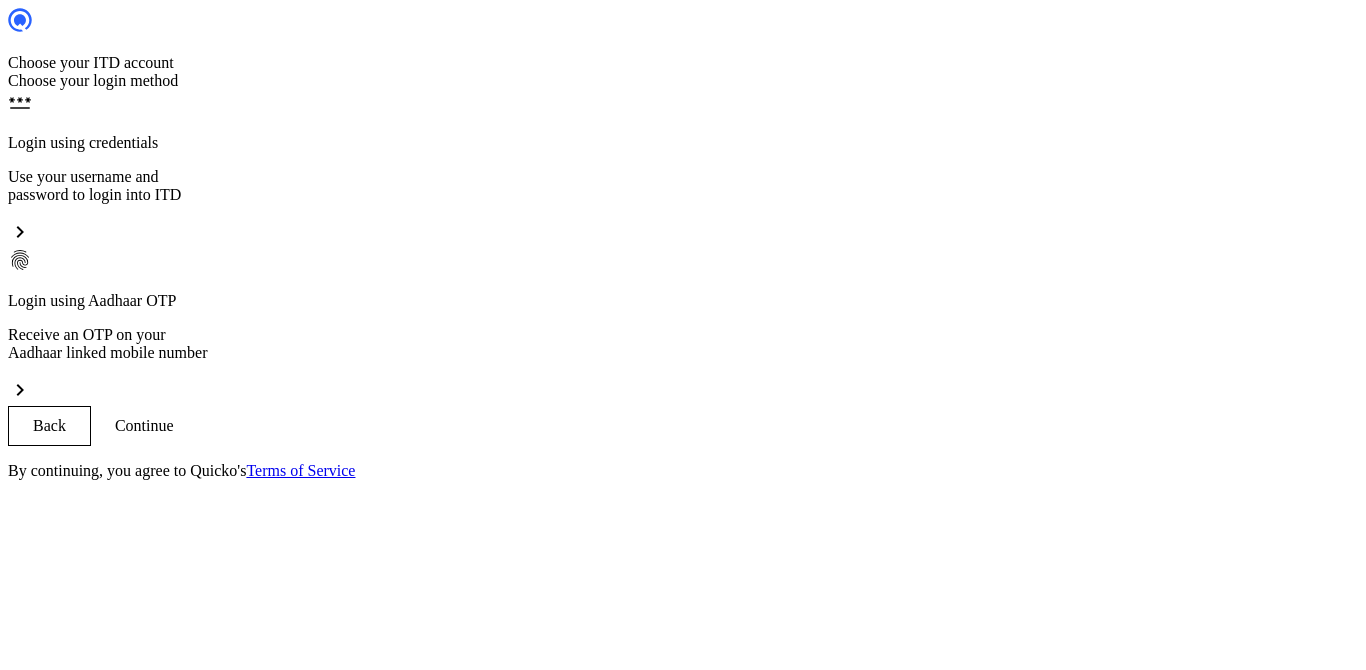 click on "Receive an OTP on your   Aadhaar linked mobile number" at bounding box center (683, 186) 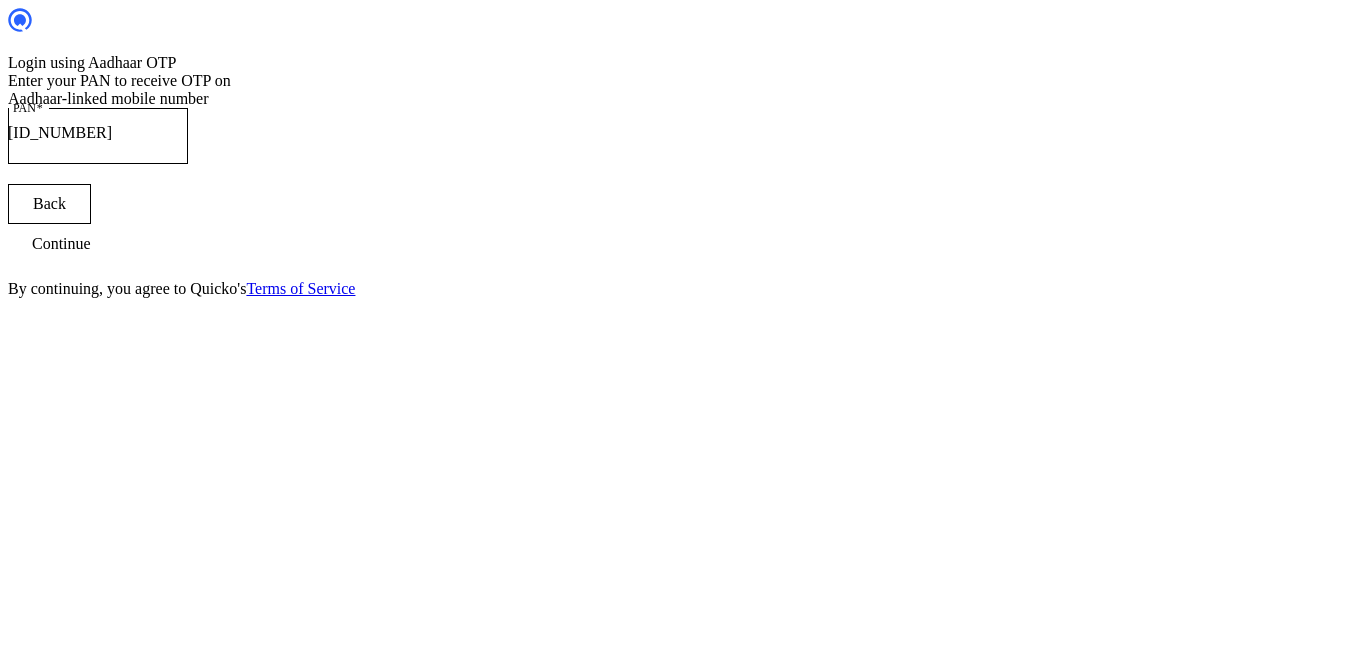 click on "Login using Aadhaar OTP    Enter your PAN to receive OTP on    Aadhaar-linked mobile number  PAN EGOPP8412H Back Continue  By continuing, you agree to Quicko's  Terms of Service" at bounding box center (683, 153) 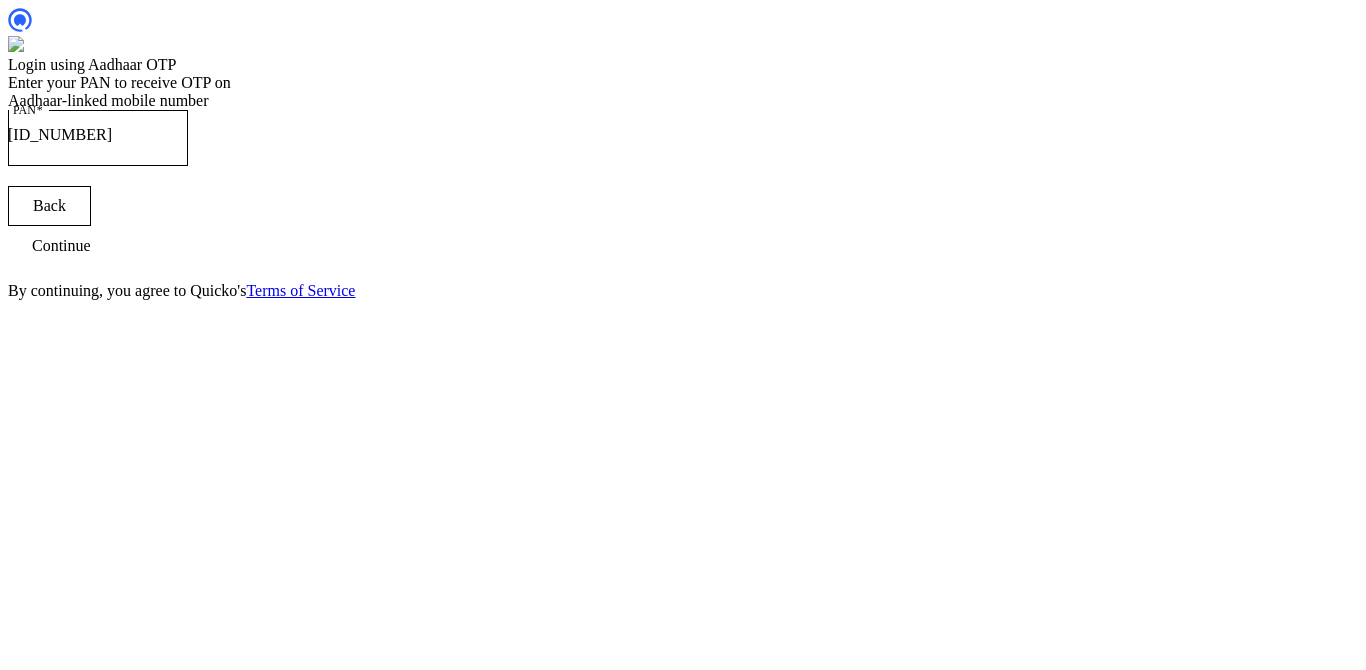 click on "Continue" at bounding box center [61, 246] 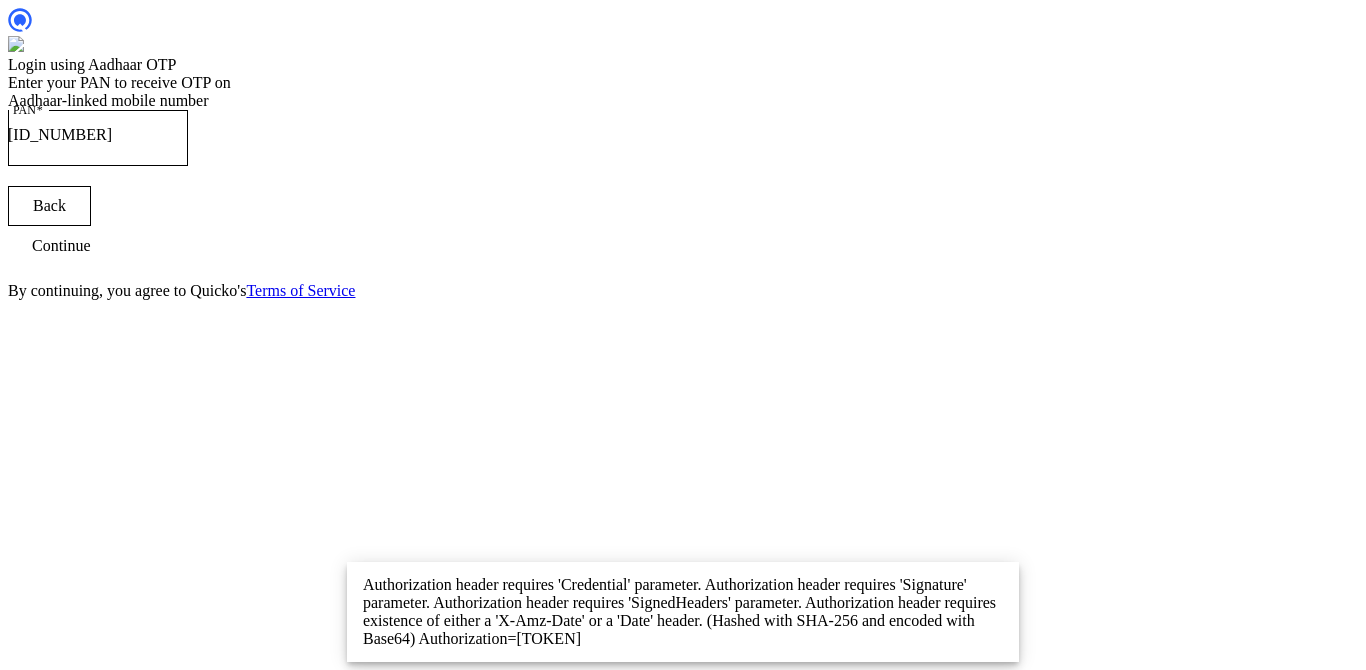 click at bounding box center (49, 206) 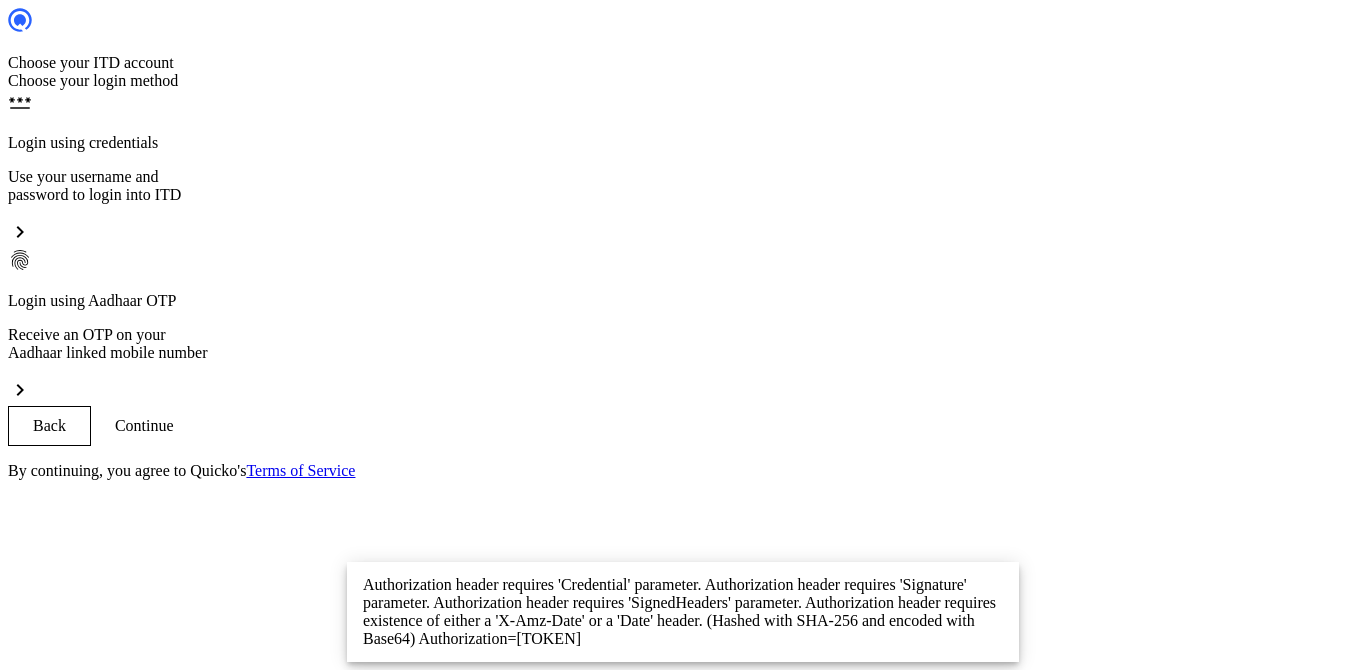 click on "Use your username and   password to login into ITD" at bounding box center [683, 186] 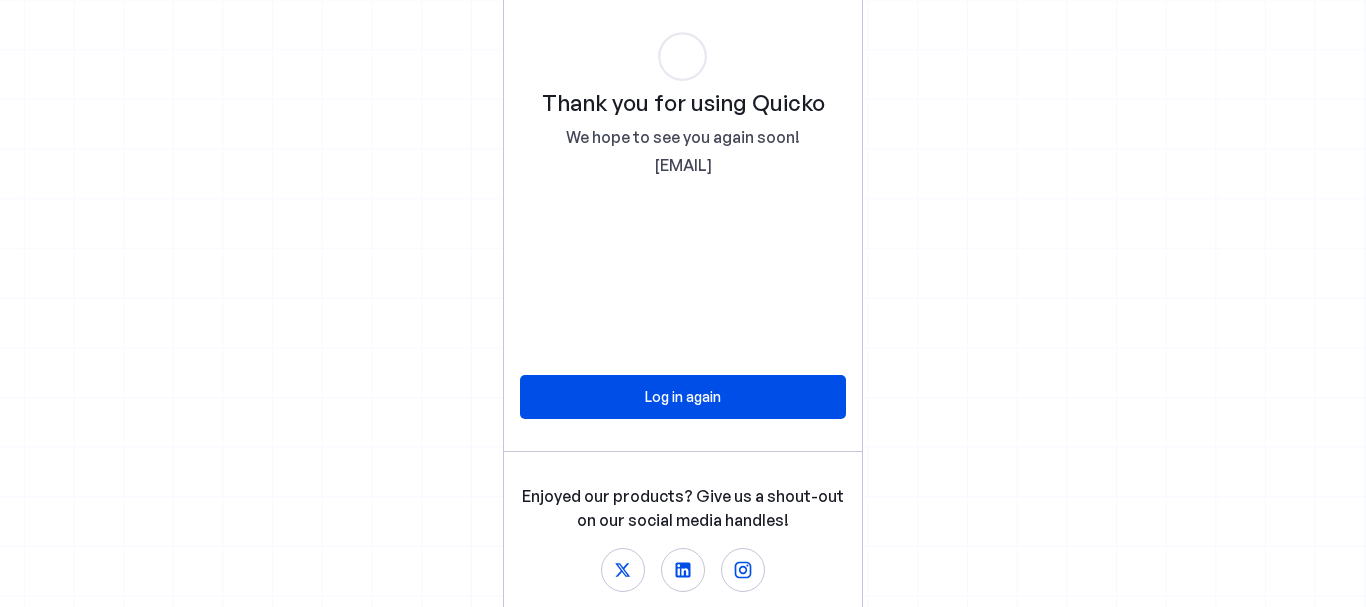 scroll, scrollTop: 0, scrollLeft: 0, axis: both 